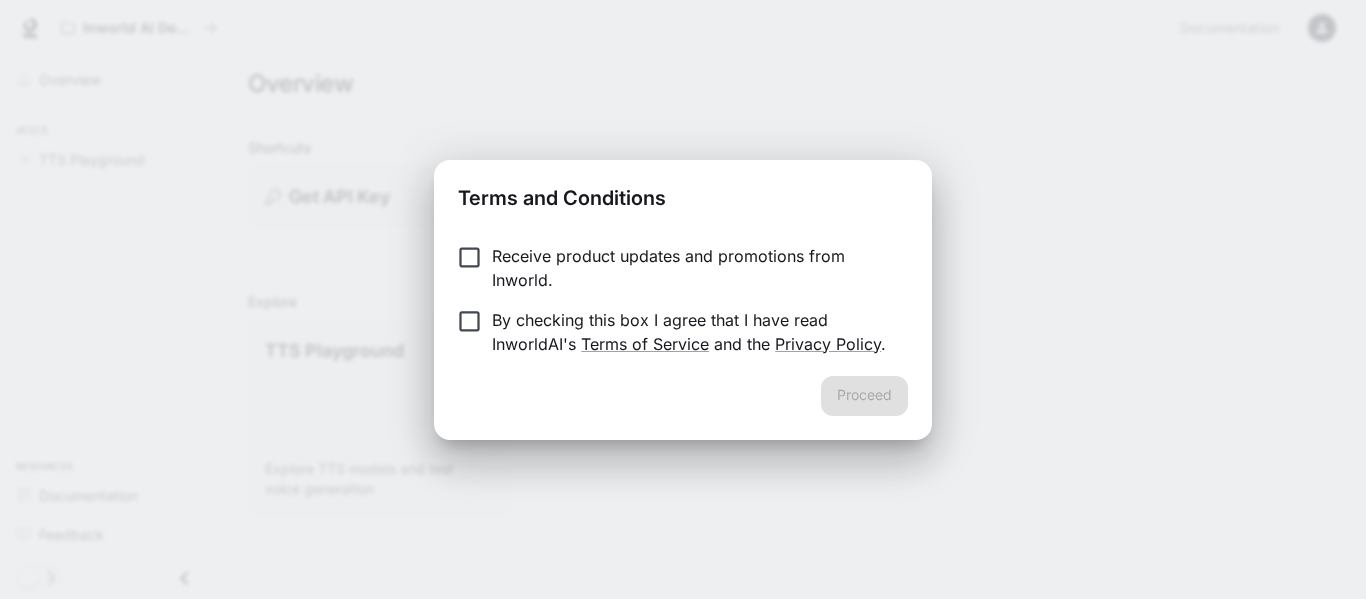 scroll, scrollTop: 0, scrollLeft: 0, axis: both 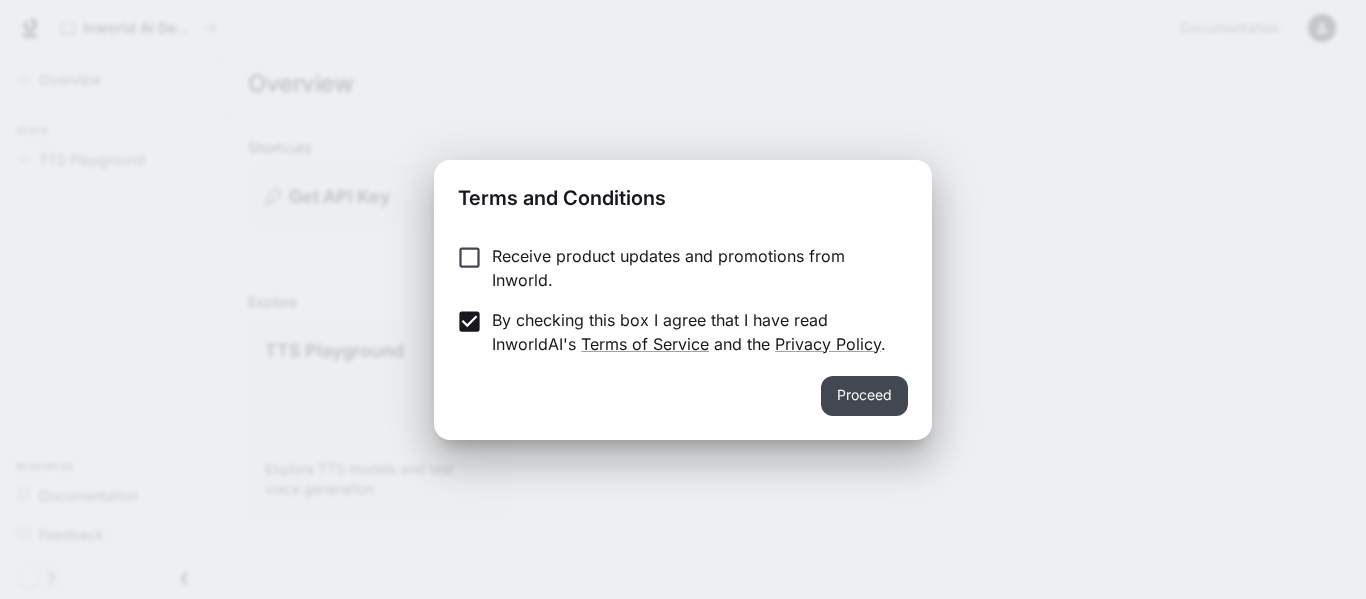click on "Proceed" at bounding box center (864, 396) 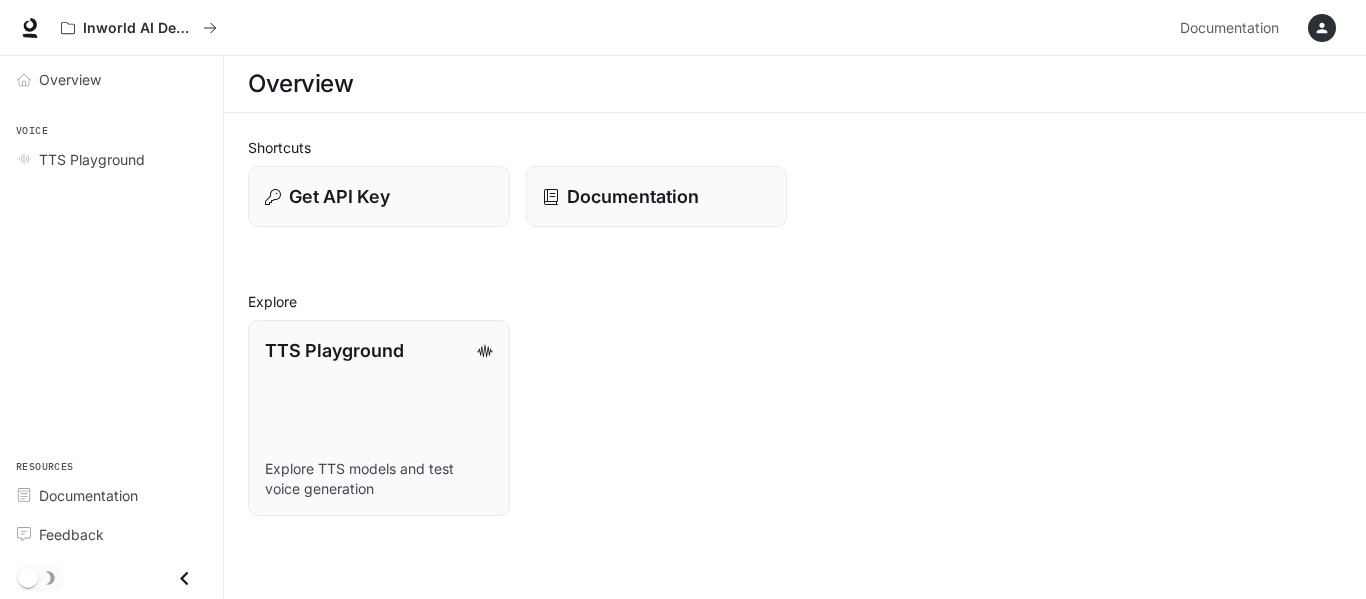 click 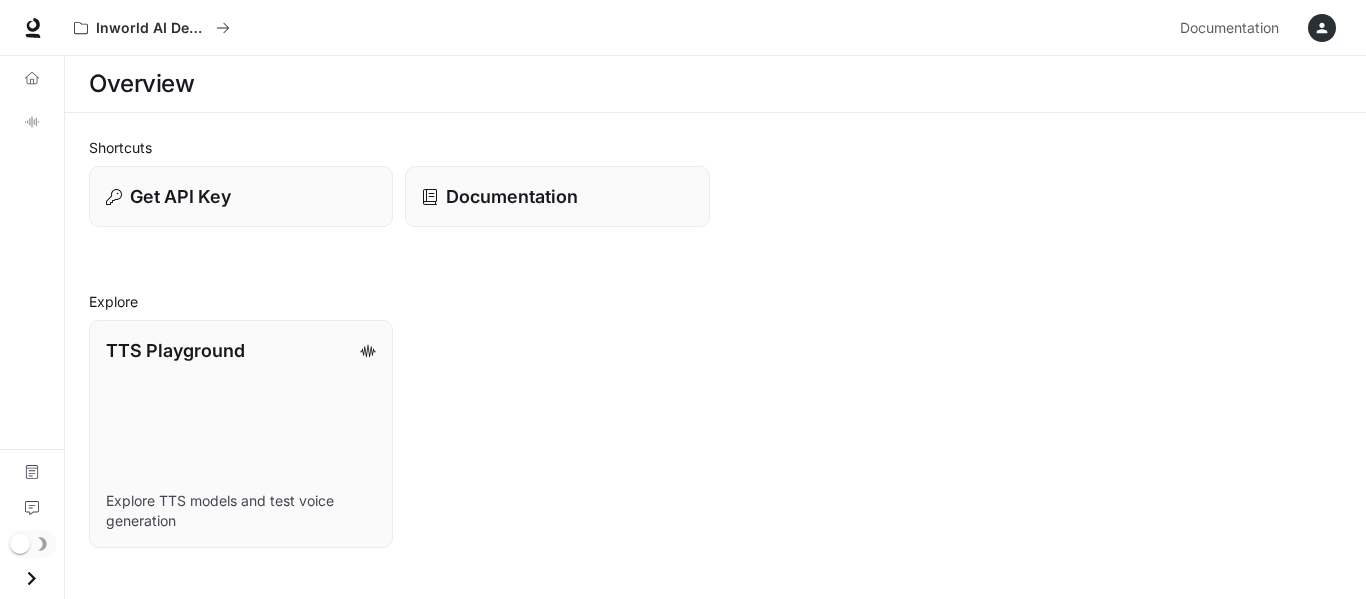 click 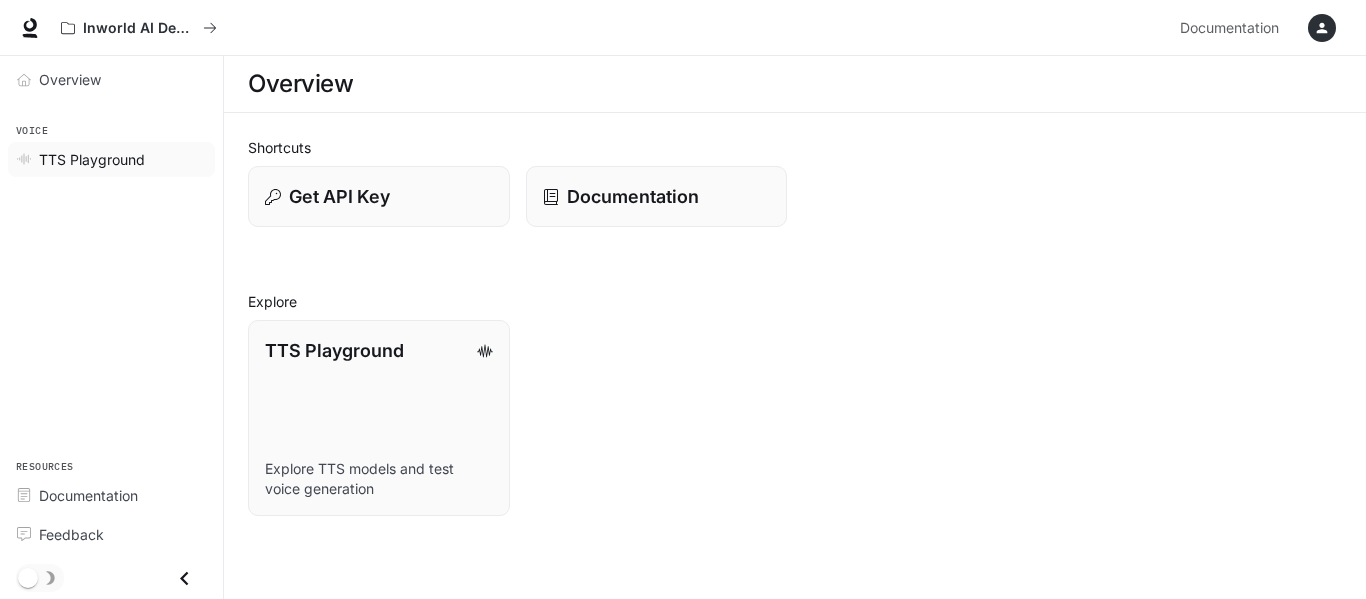 click on "TTS Playground" at bounding box center [92, 159] 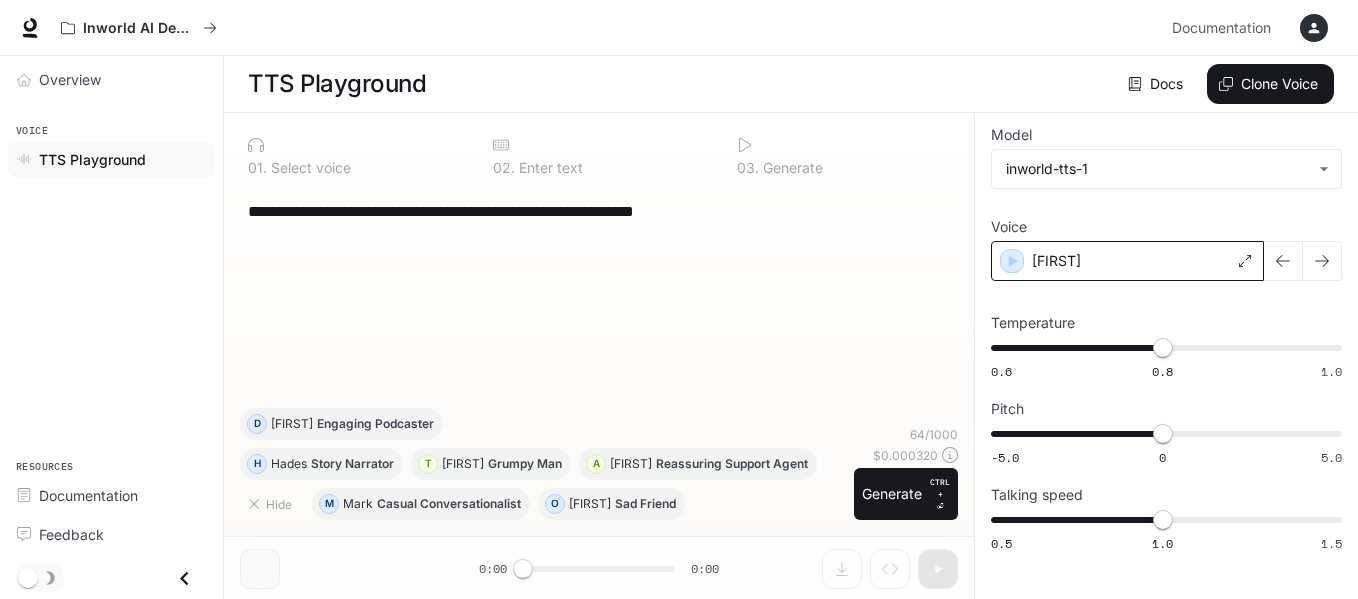 click on "[FIRST]" at bounding box center (1127, 261) 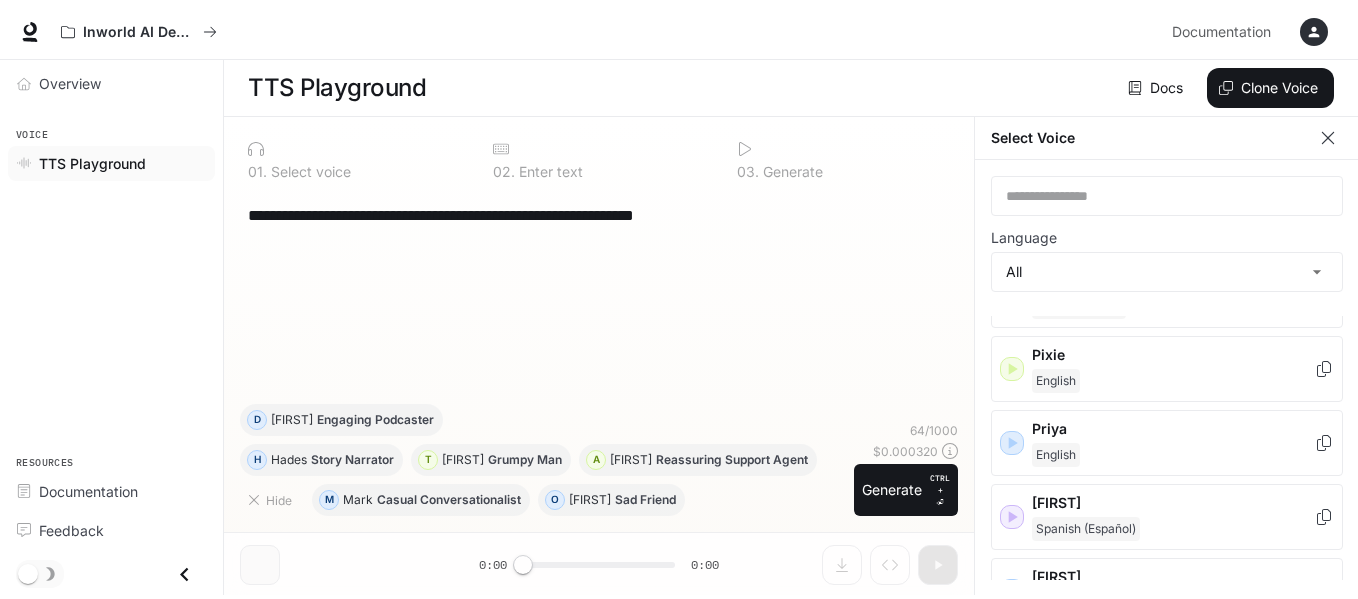scroll, scrollTop: 2459, scrollLeft: 0, axis: vertical 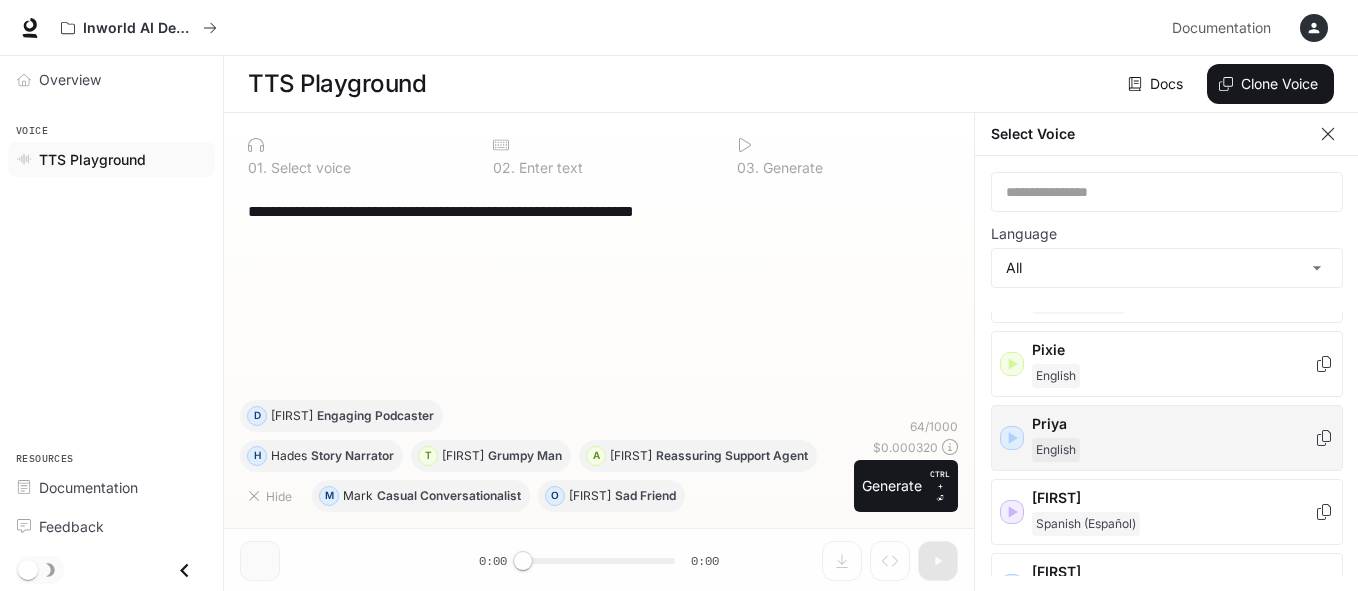 click on "Priya English" at bounding box center (1173, 438) 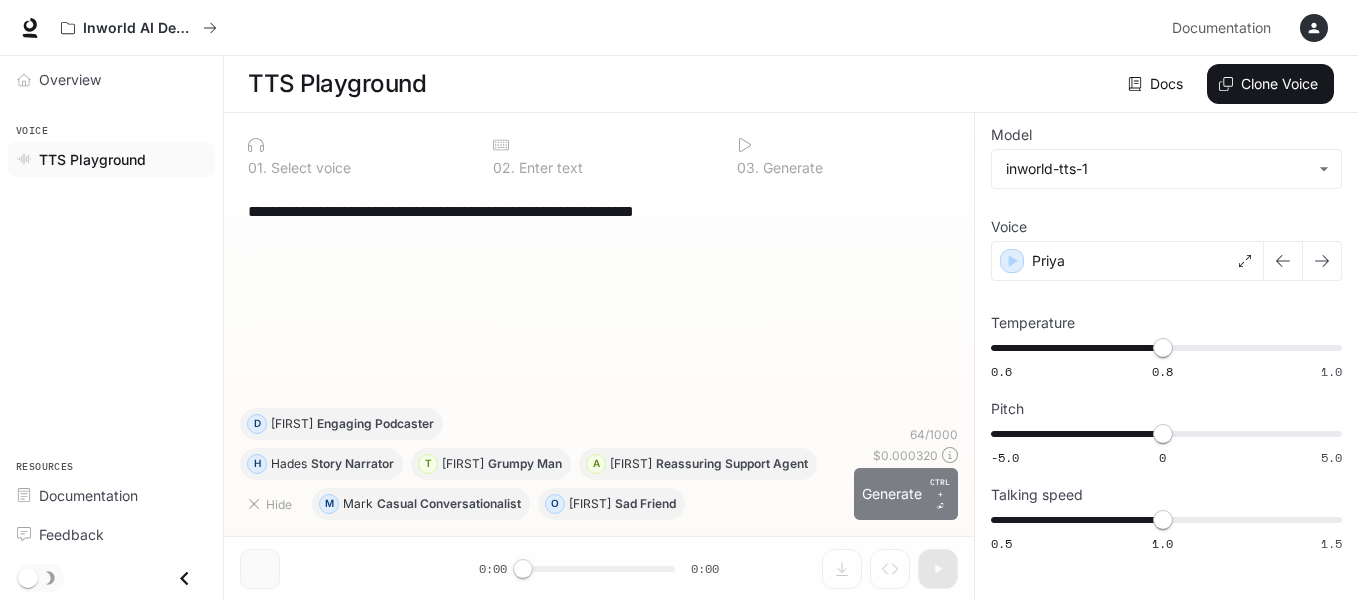 click on "Generate CTRL +  ⏎" at bounding box center (906, 494) 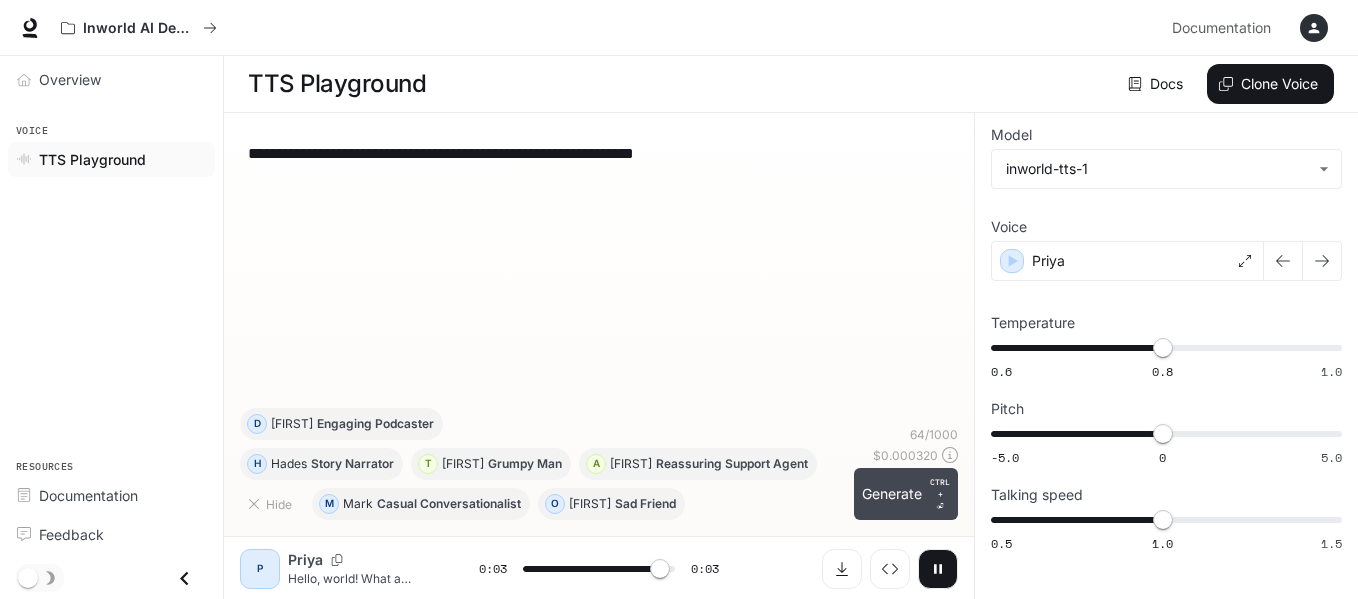 type on "*" 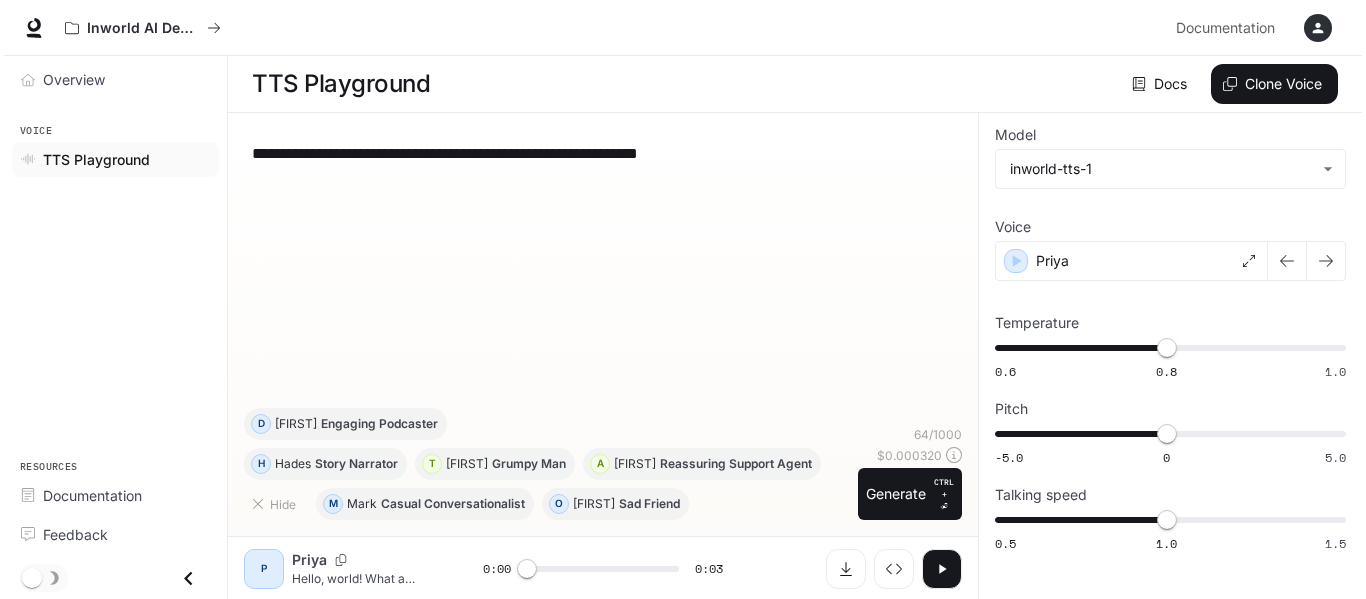 scroll, scrollTop: 1, scrollLeft: 0, axis: vertical 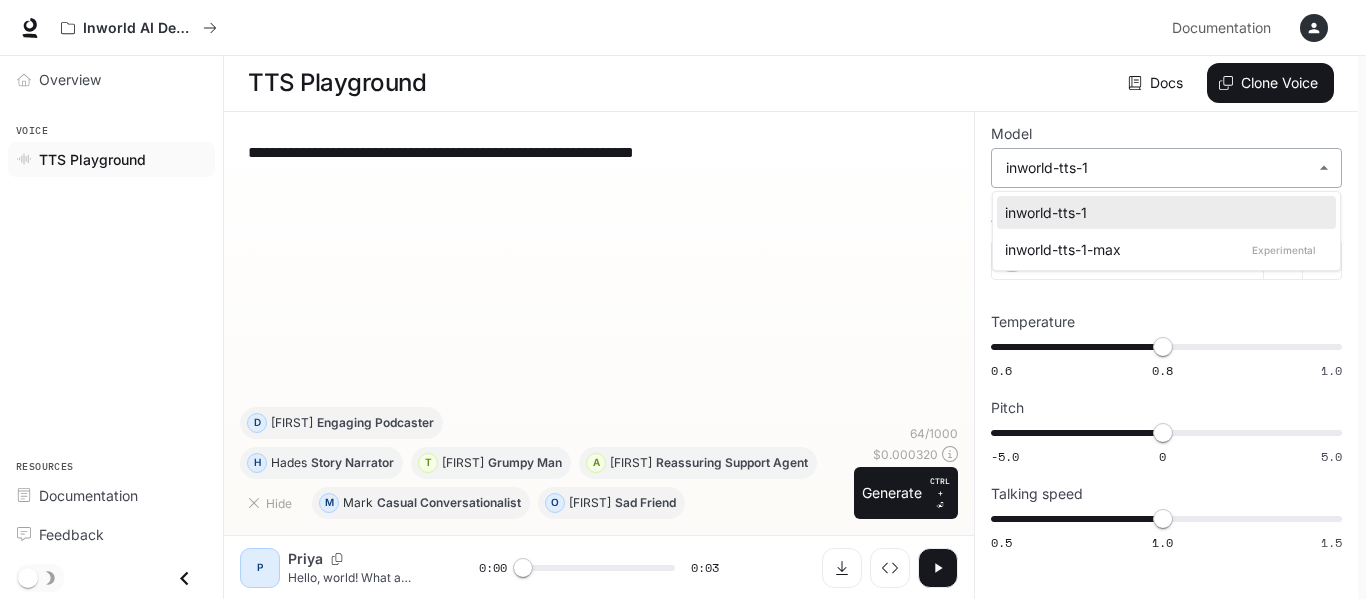 click on "**********" at bounding box center (683, 299) 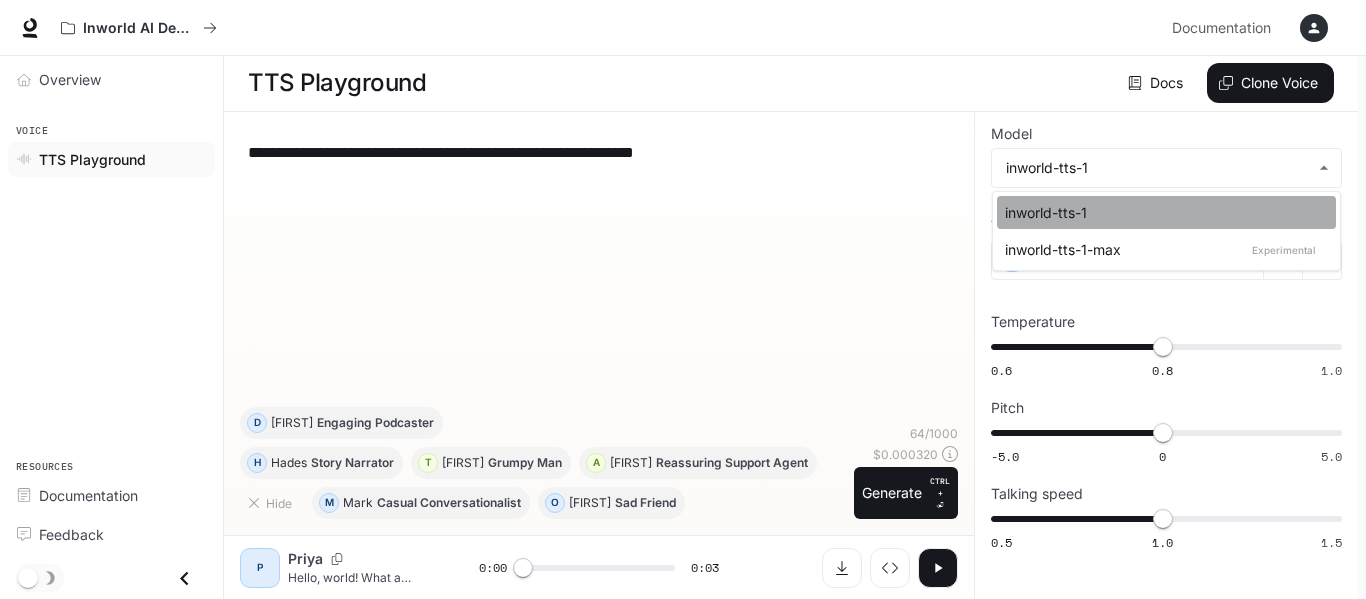 click on "inworld-tts-1" at bounding box center (1162, 212) 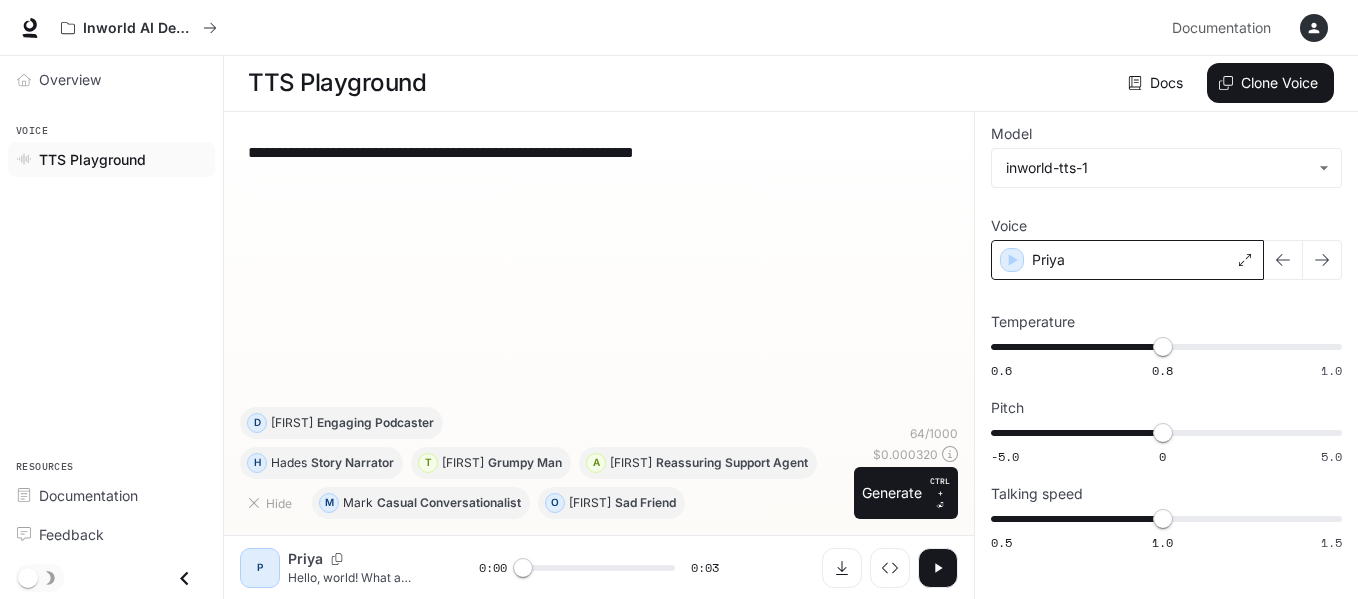 click on "Priya" at bounding box center [1127, 260] 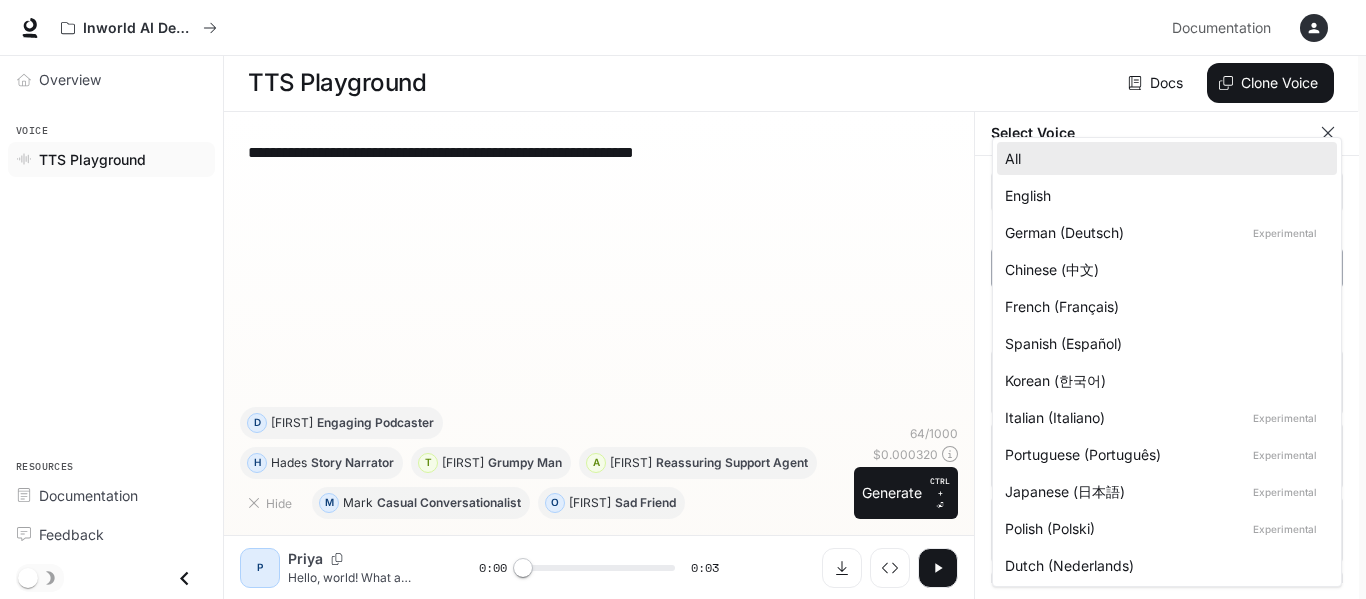 click on "**********" at bounding box center (683, 299) 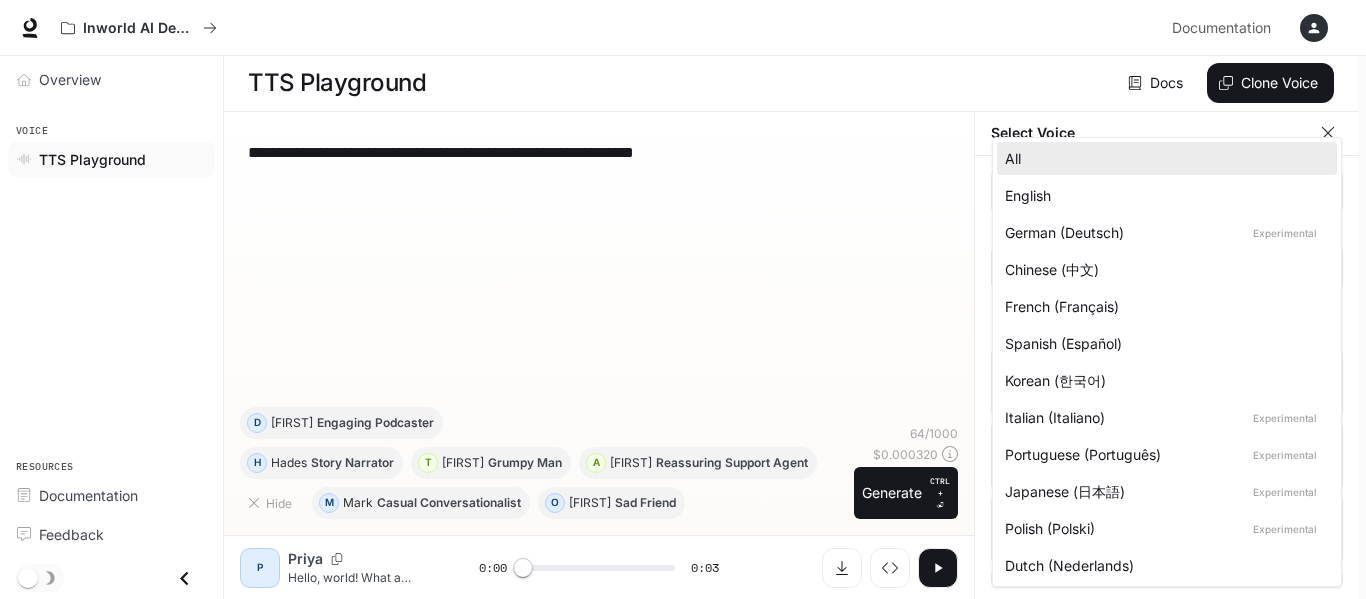 click at bounding box center (683, 299) 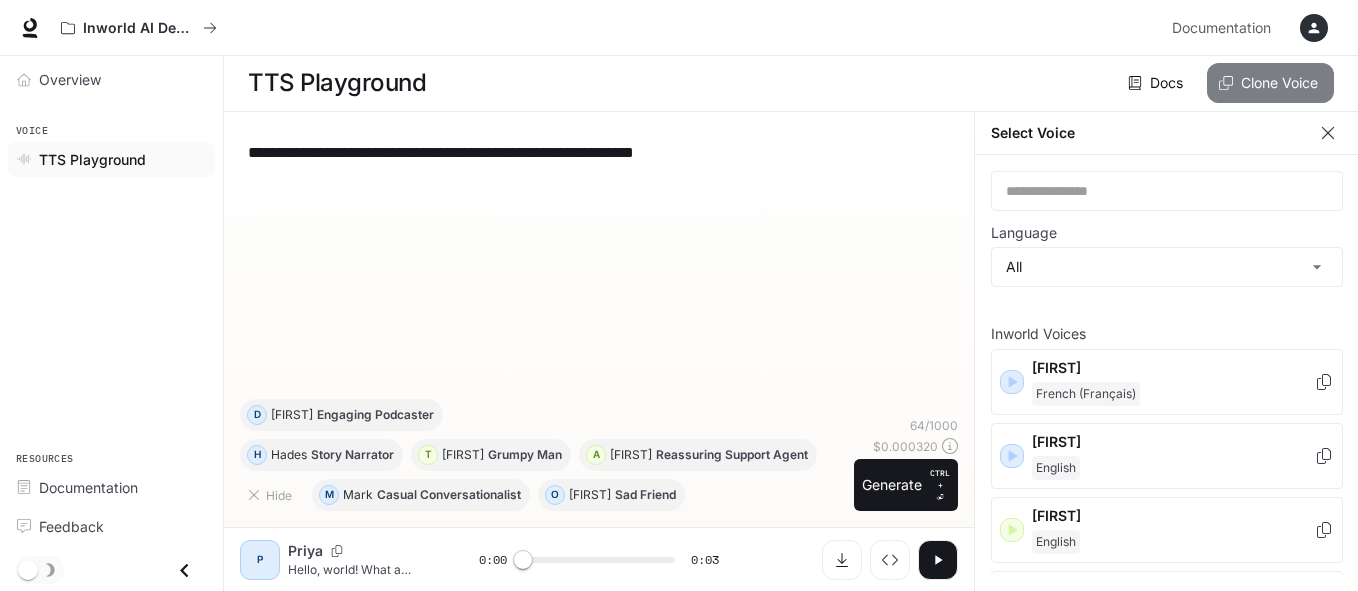 click on "Clone Voice" at bounding box center [1270, 83] 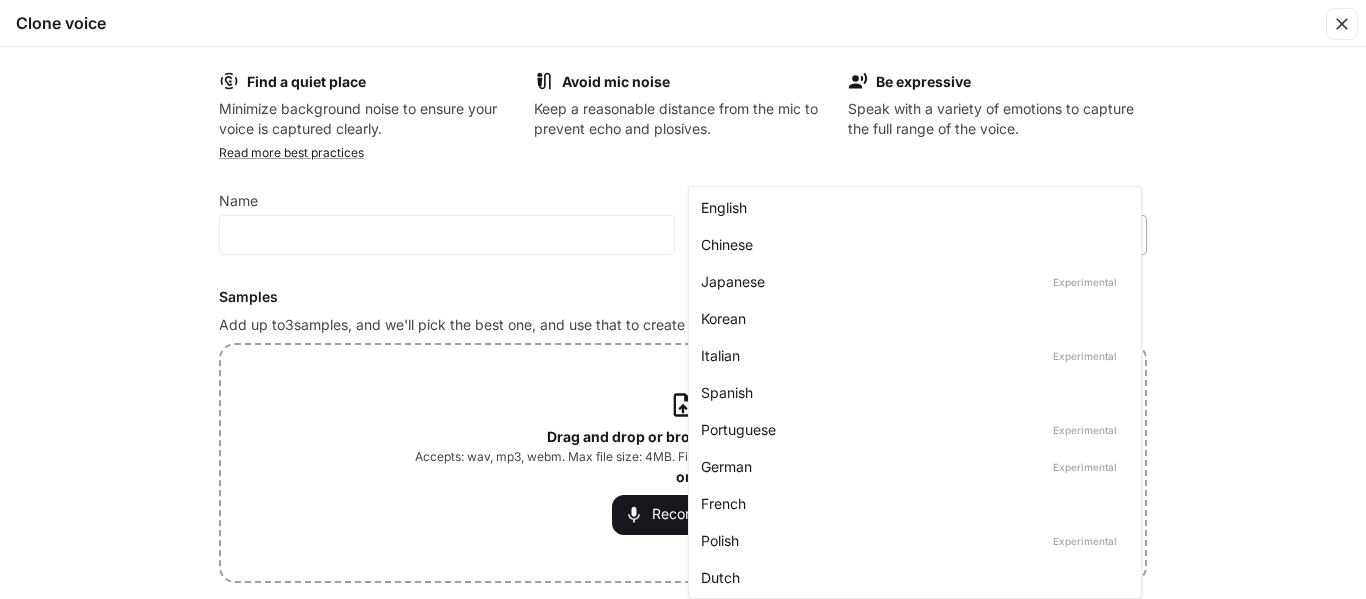 click on "**********" at bounding box center [683, 299] 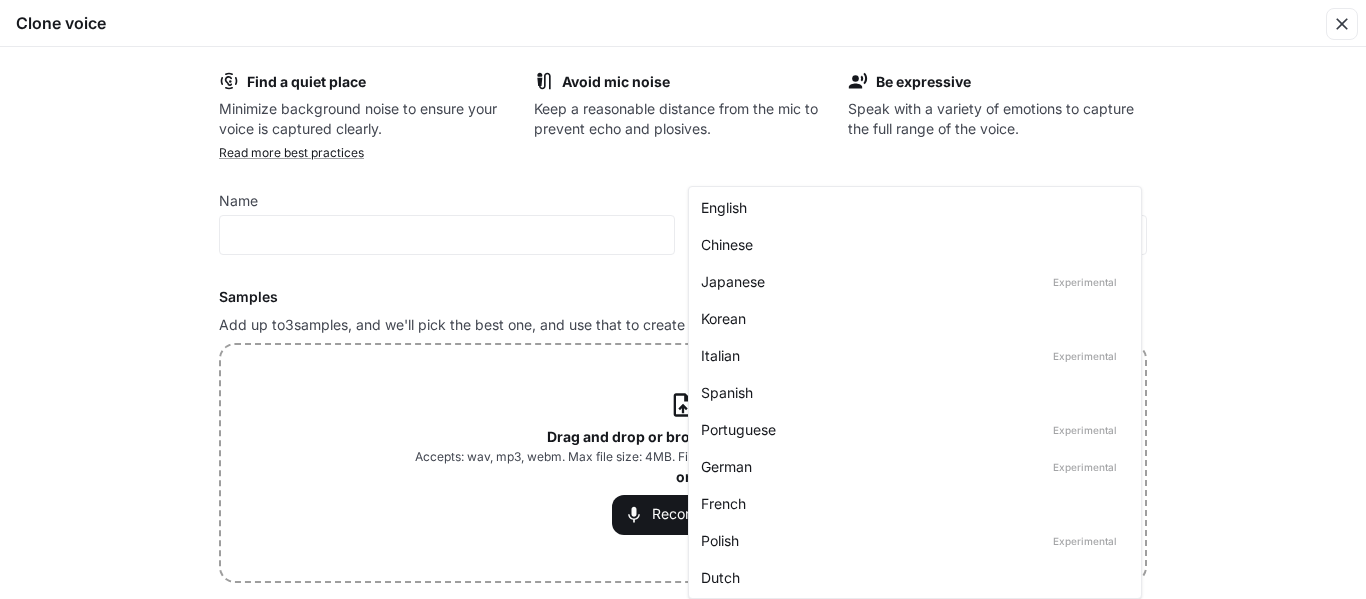 click at bounding box center [683, 299] 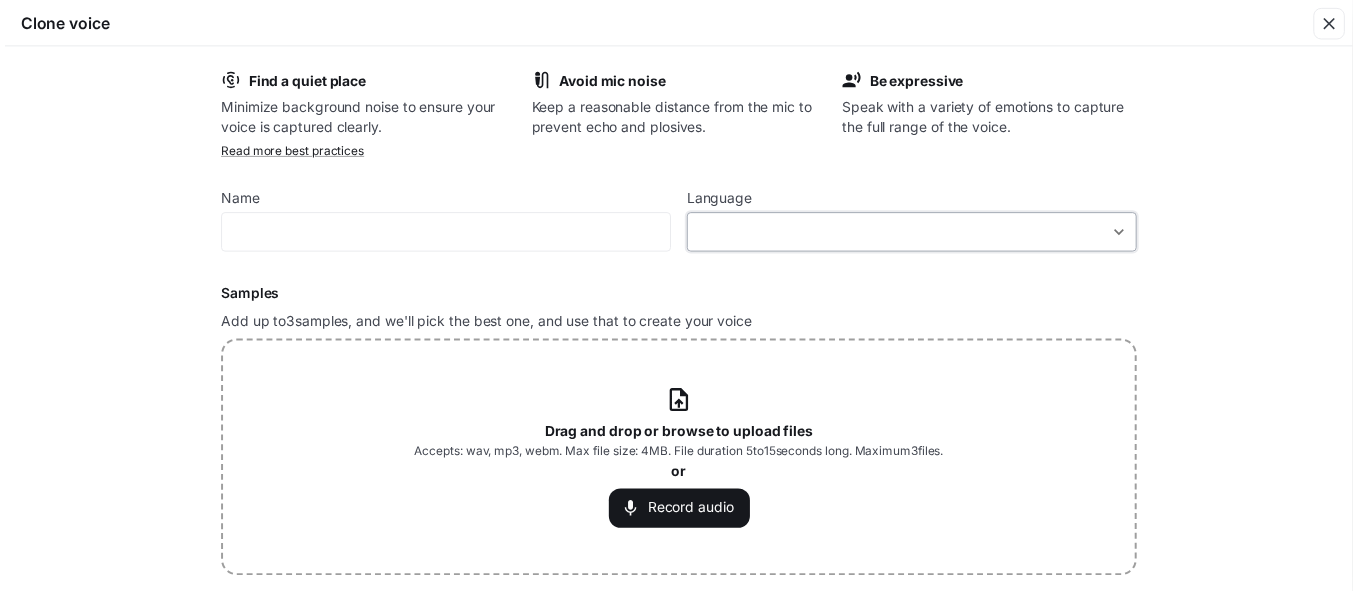 scroll, scrollTop: 163, scrollLeft: 0, axis: vertical 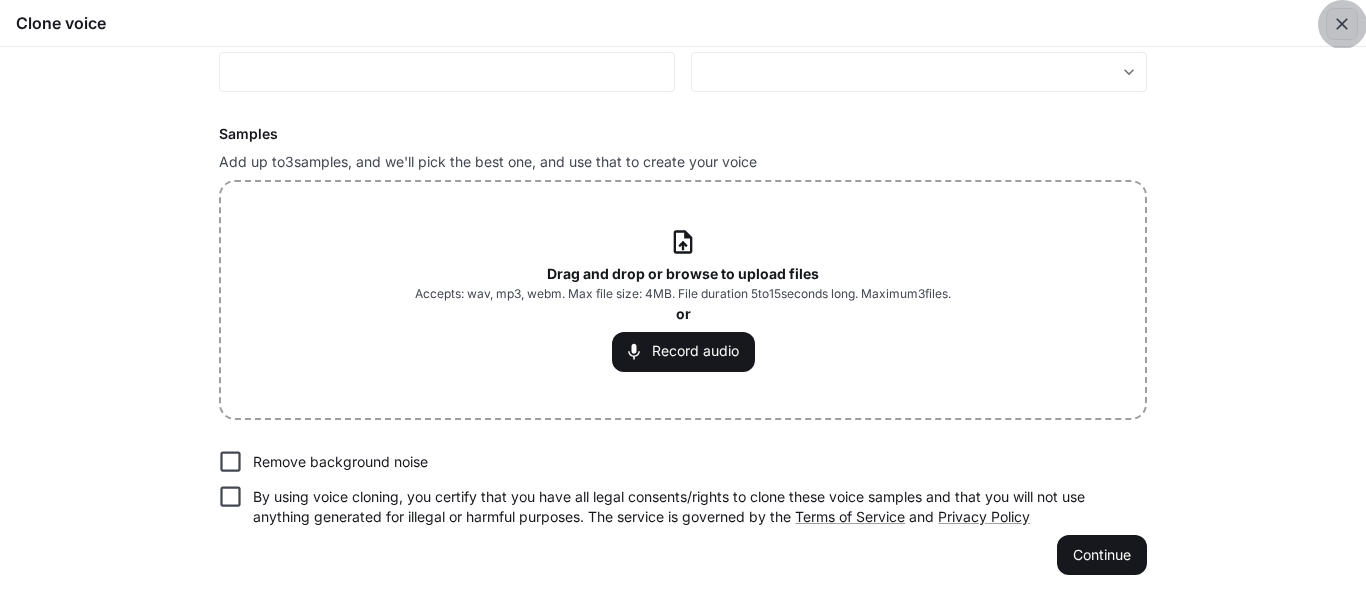 click 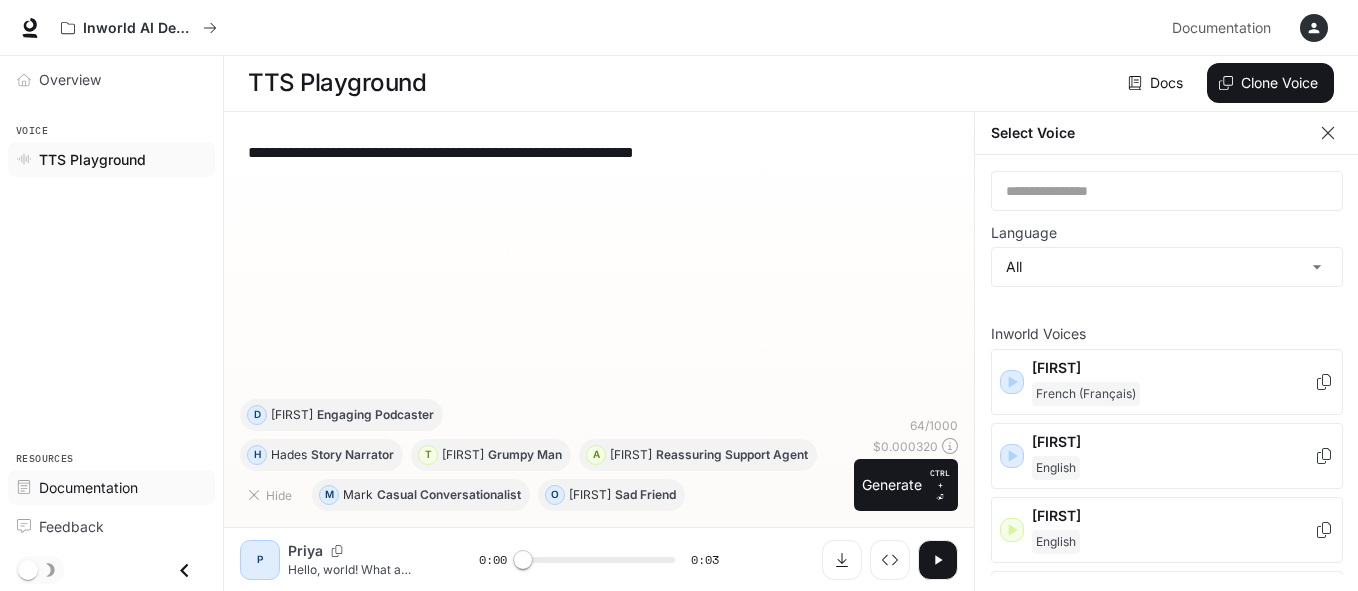 click on "Documentation" at bounding box center [88, 487] 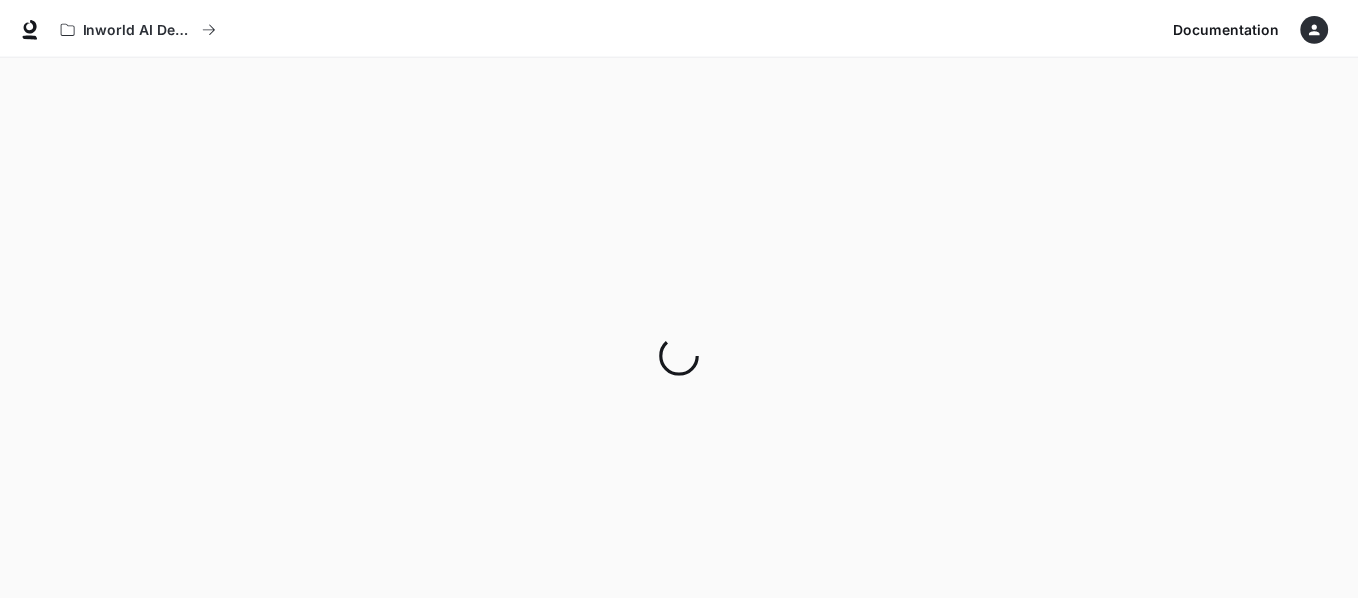 scroll, scrollTop: 0, scrollLeft: 0, axis: both 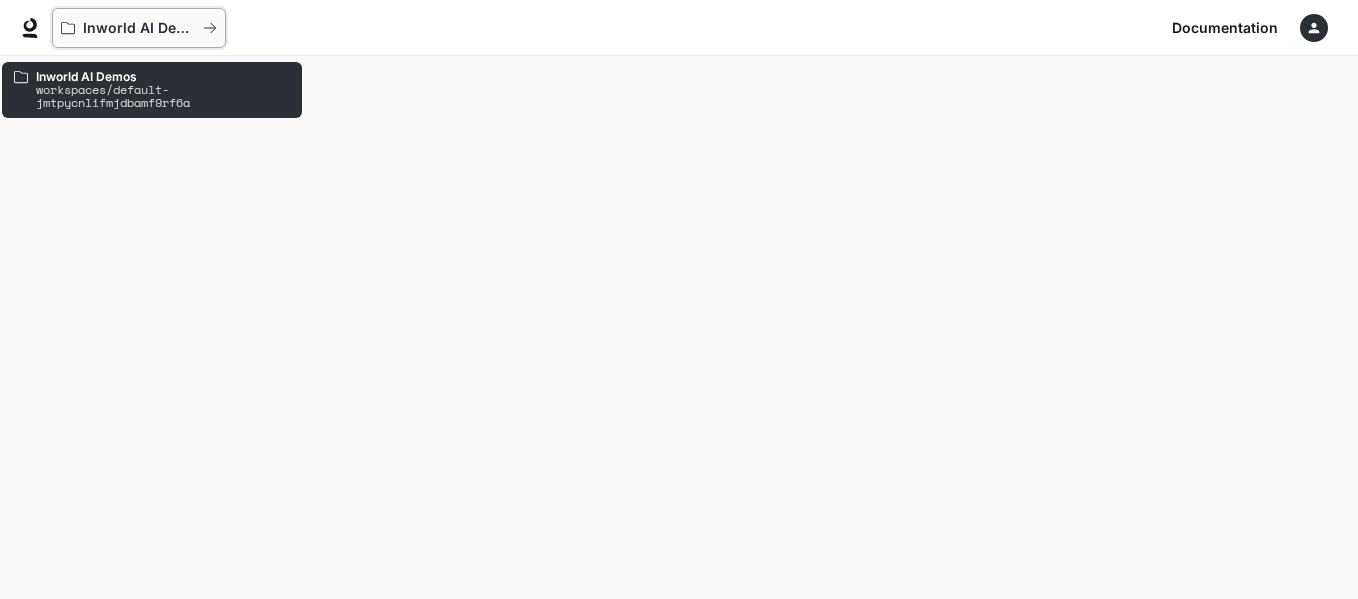 click on "Inworld AI Demos" at bounding box center (139, 28) 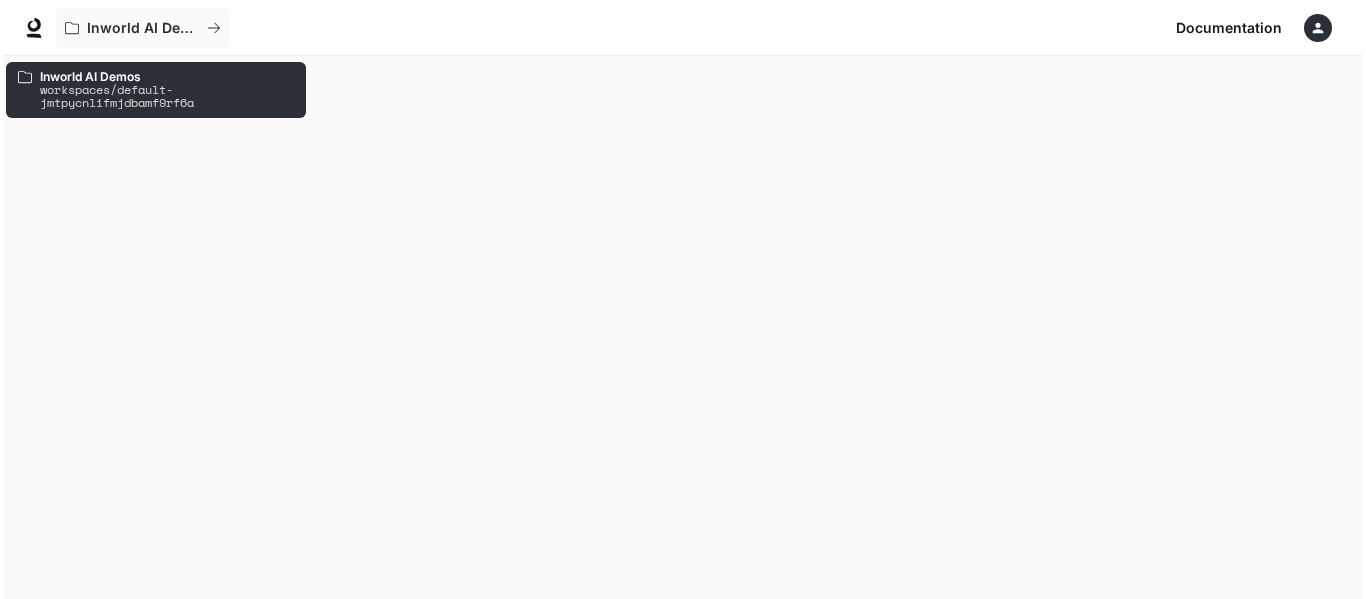 scroll, scrollTop: 0, scrollLeft: 0, axis: both 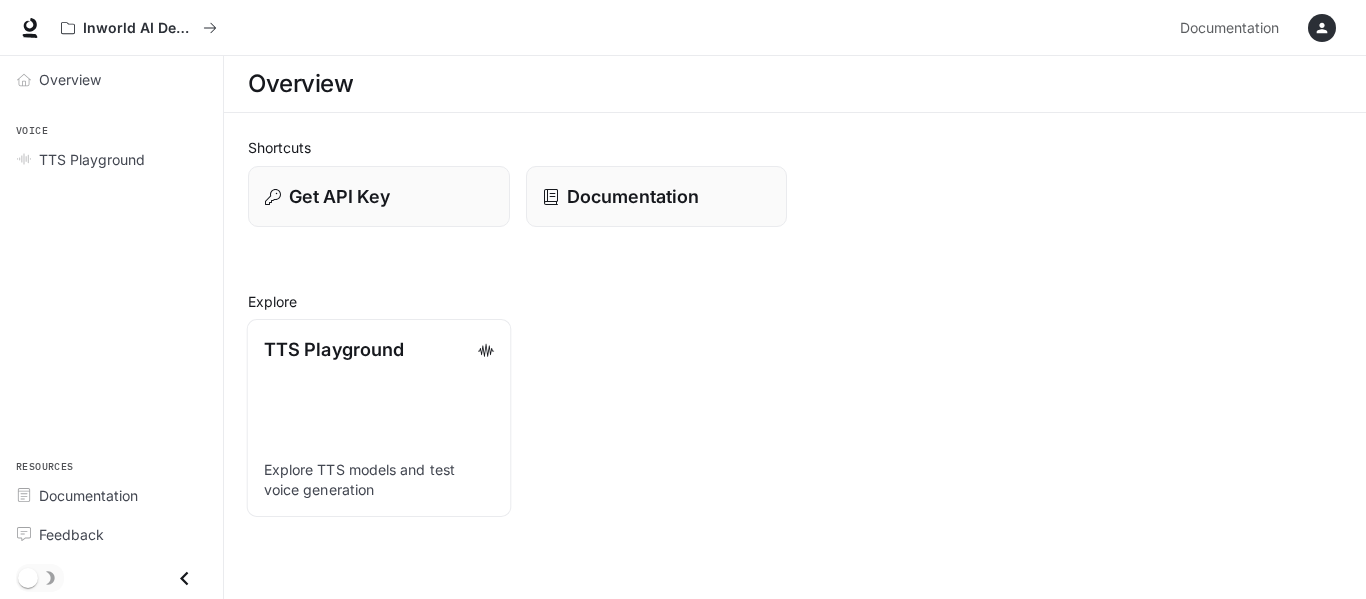 click on "TTS Playground Explore TTS models and test voice generation" at bounding box center (379, 418) 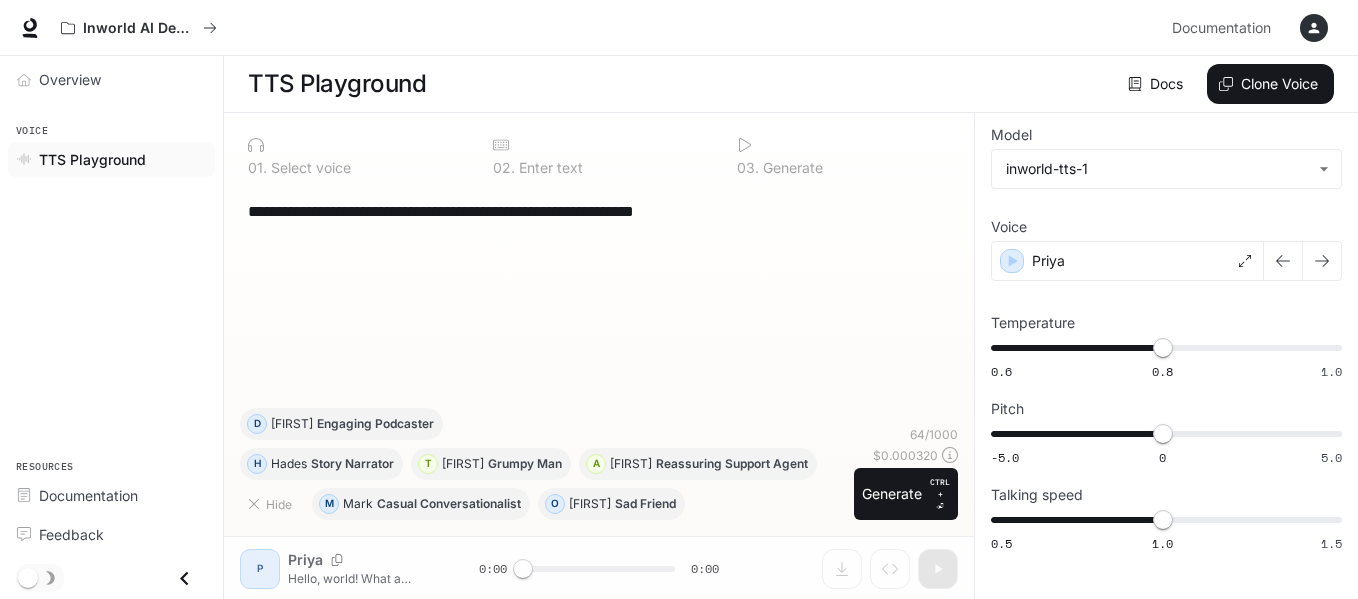 drag, startPoint x: 778, startPoint y: 209, endPoint x: 60, endPoint y: 211, distance: 718.0028 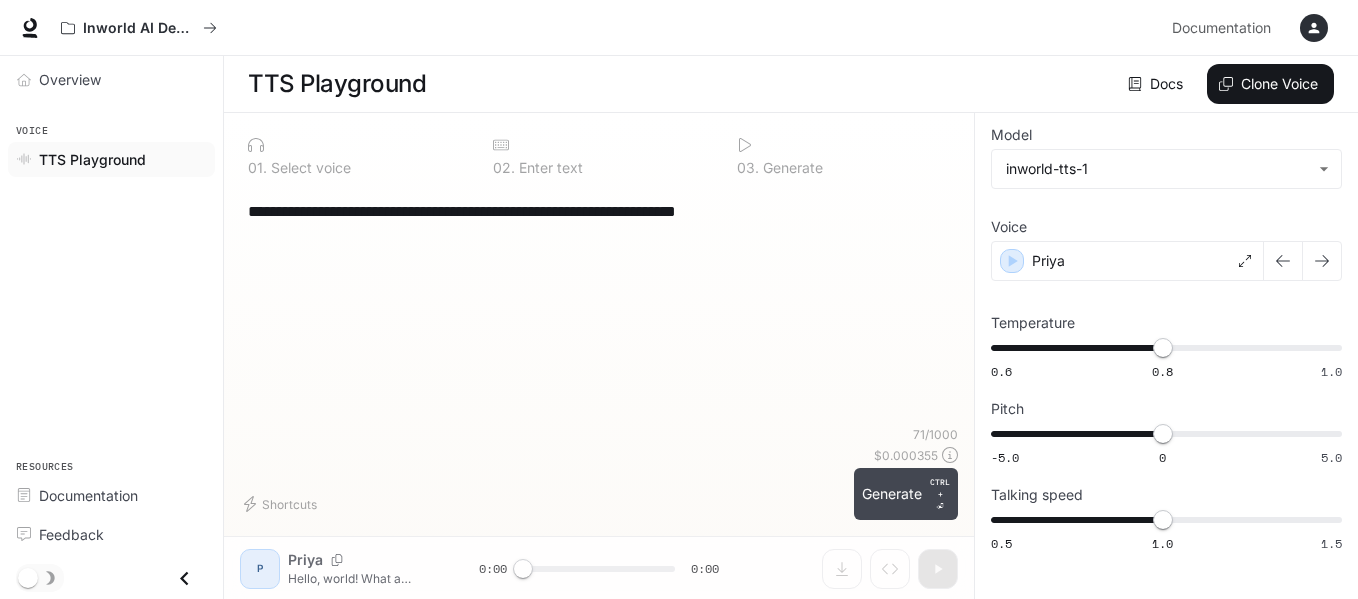 type on "**********" 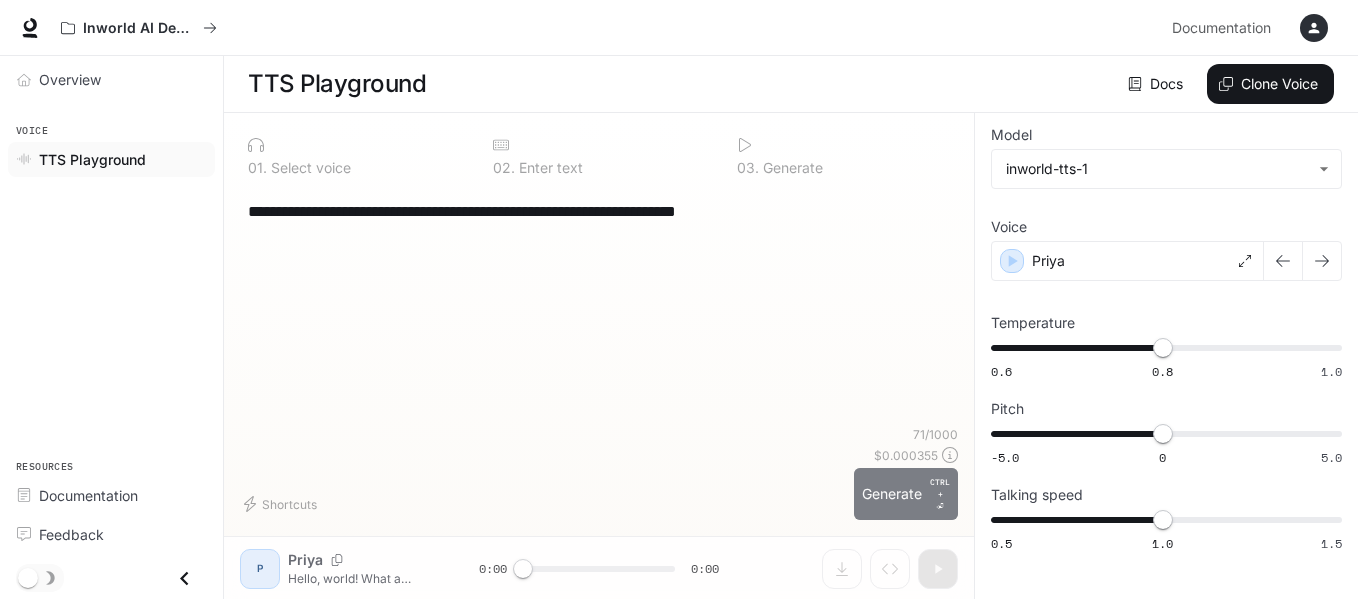 click on "Generate CTRL +  ⏎" at bounding box center (906, 494) 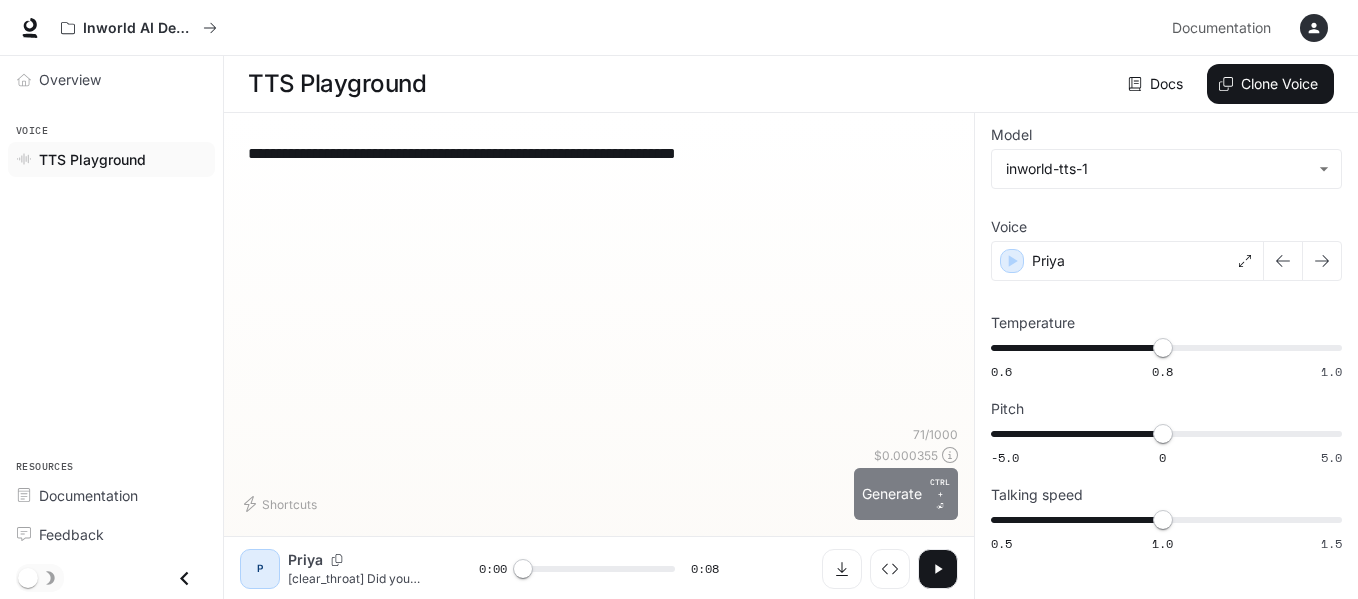 click on "Generate CTRL +  ⏎" at bounding box center [906, 494] 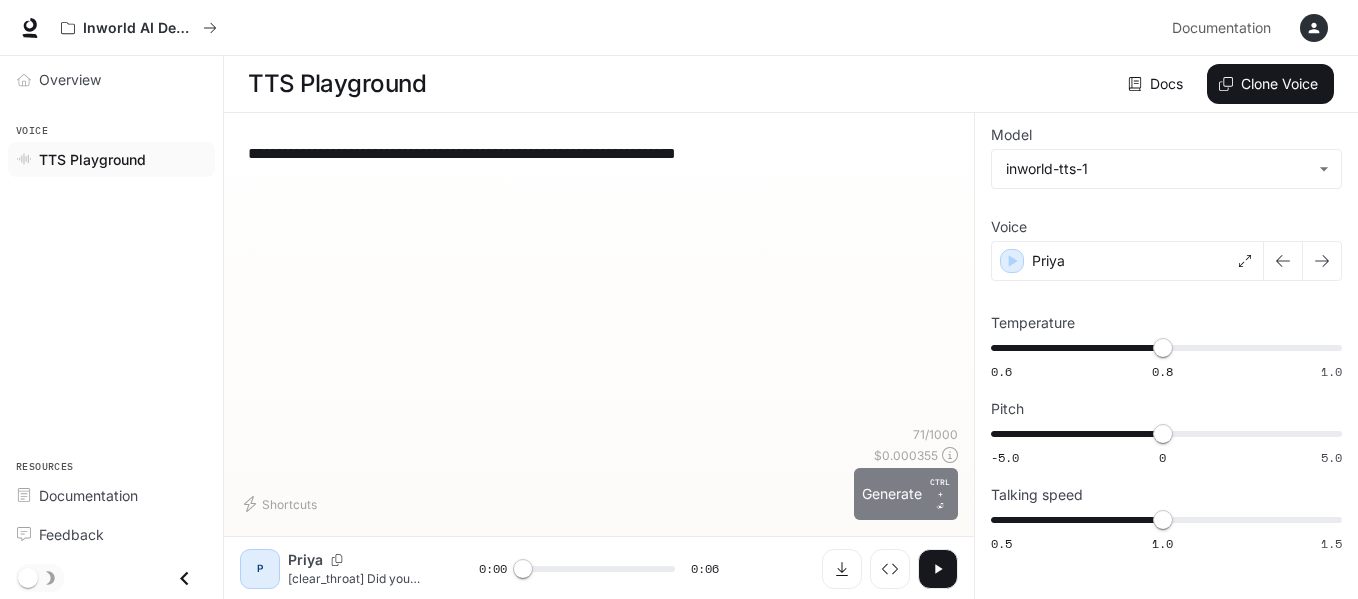 click on "Generate CTRL +  ⏎" at bounding box center (906, 494) 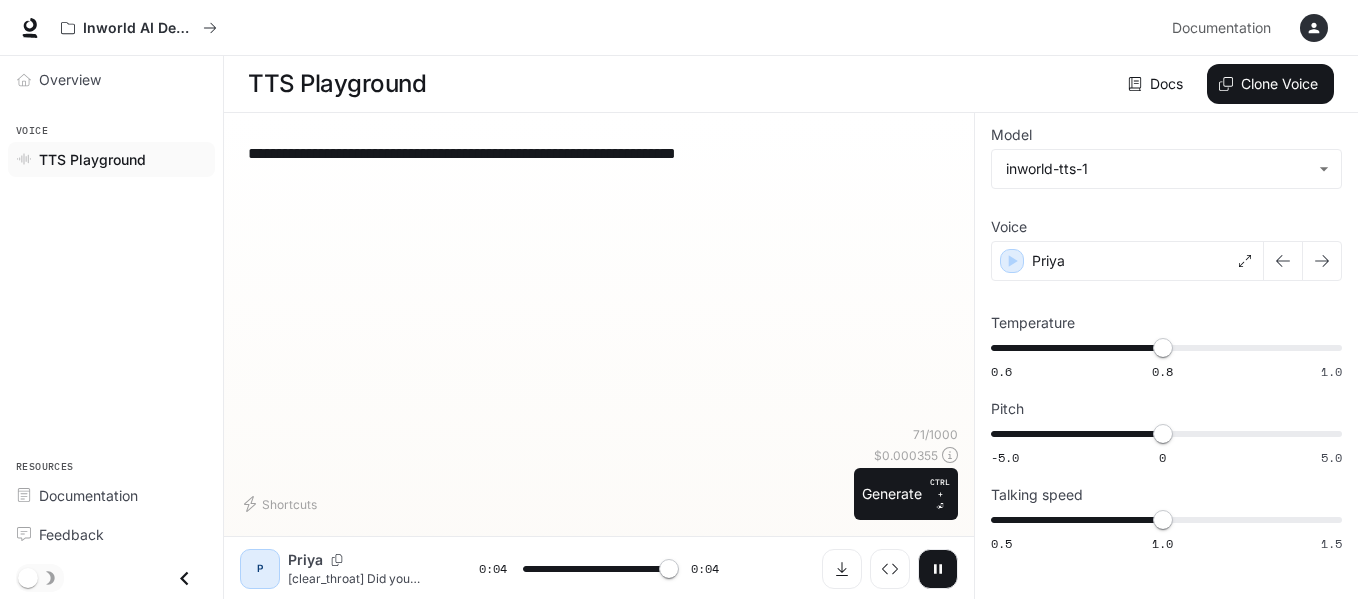 type on "*" 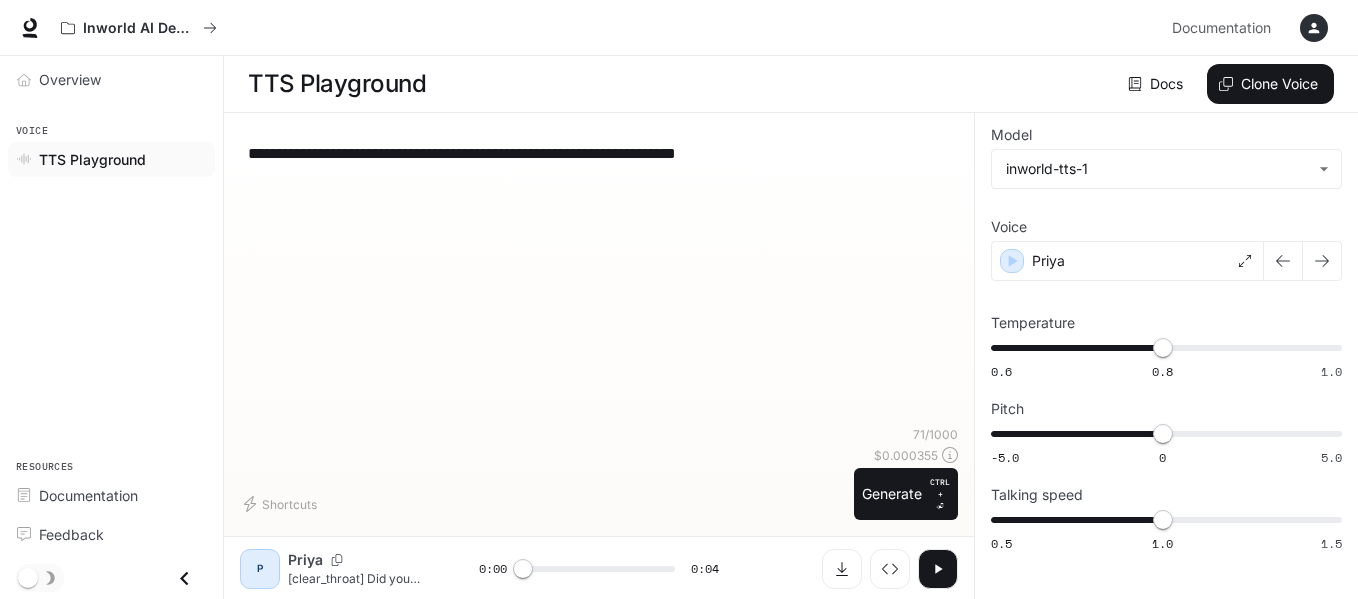 click on "**********" at bounding box center [599, 153] 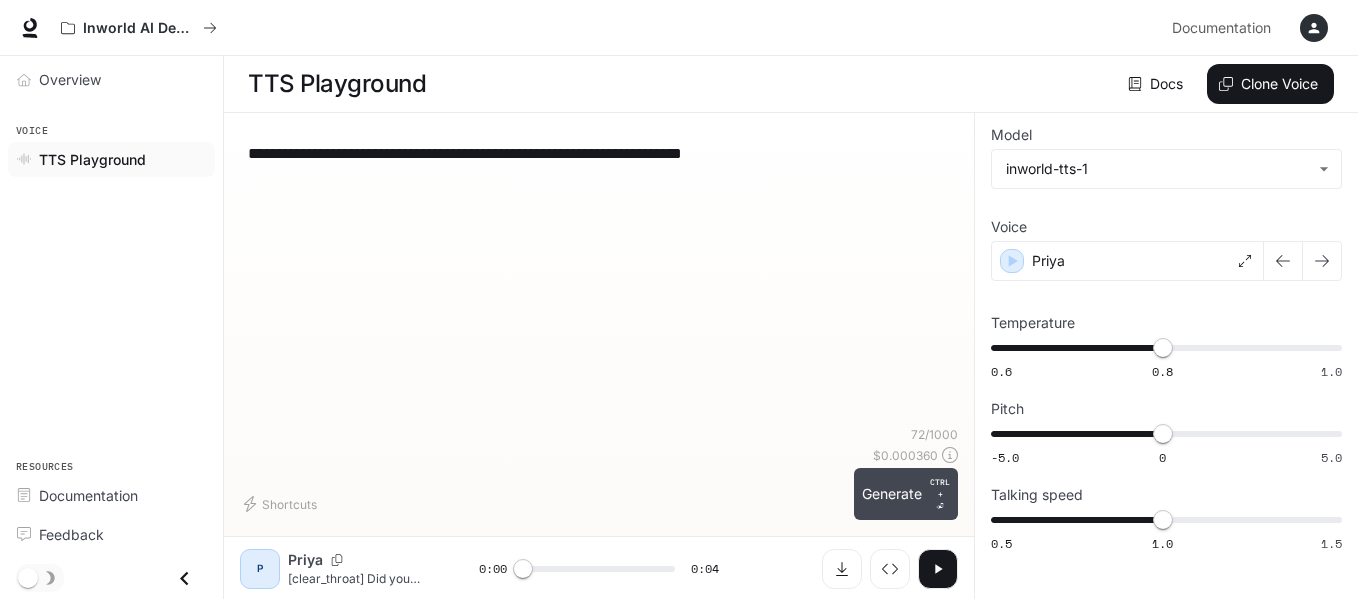 type on "**********" 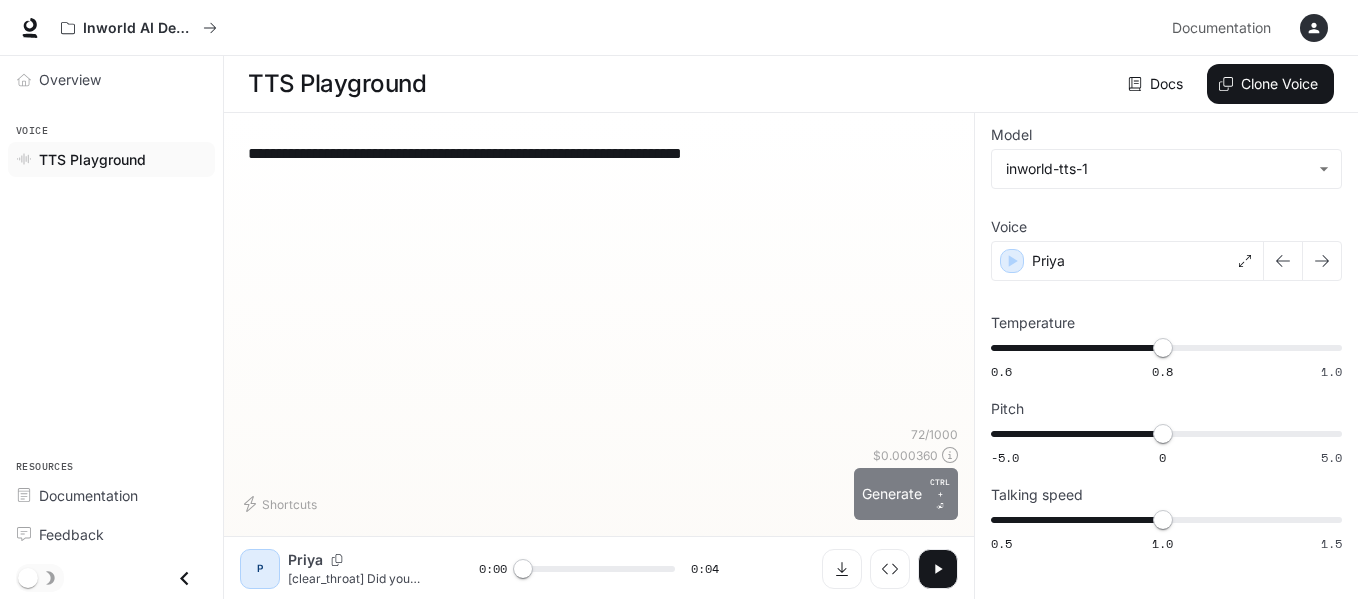 click on "Generate CTRL +  ⏎" at bounding box center [906, 494] 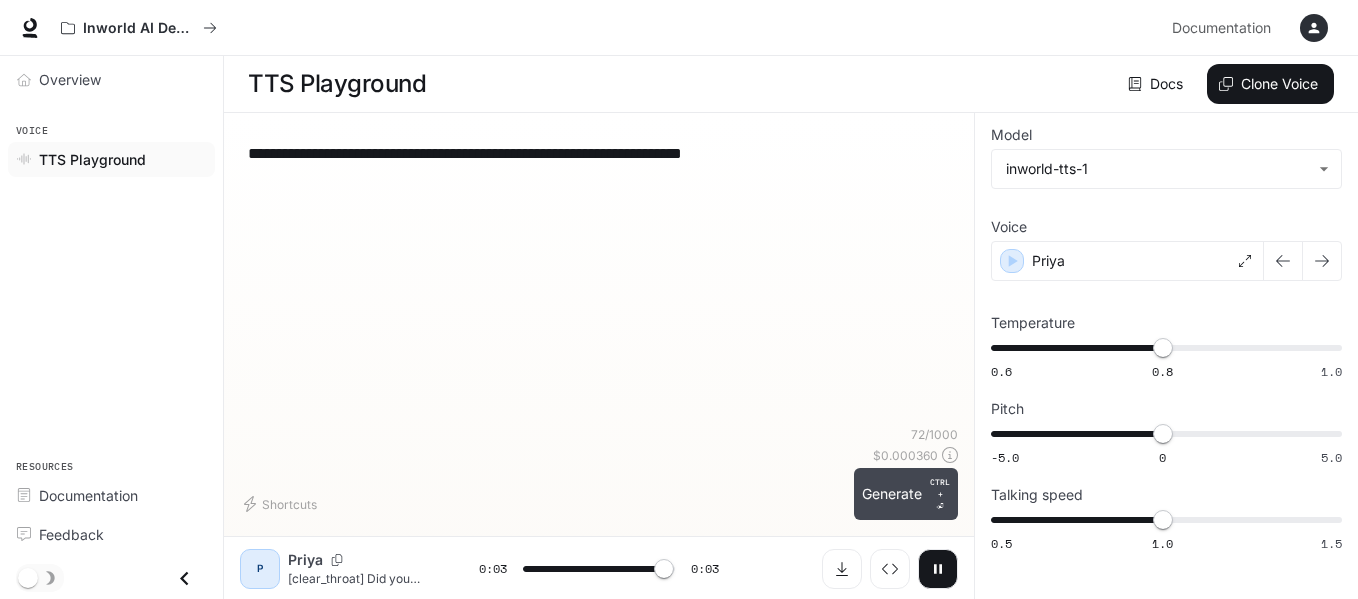 type on "*" 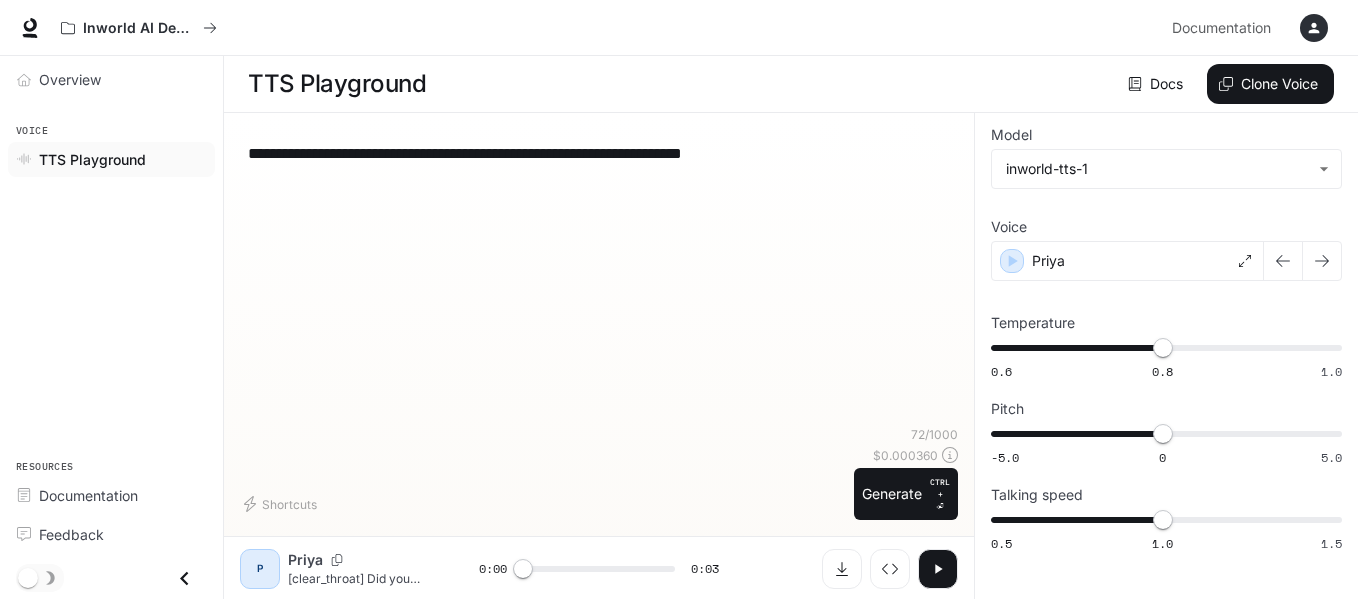 click on "**********" at bounding box center (599, 153) 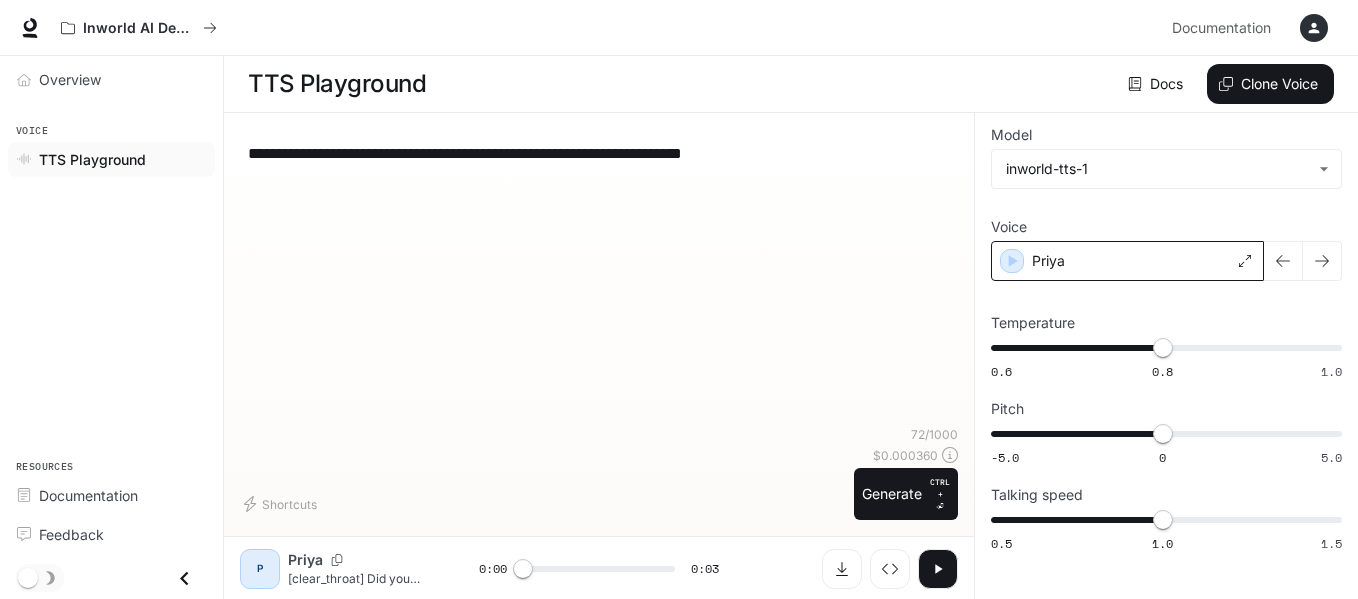 click on "Priya" at bounding box center (1127, 261) 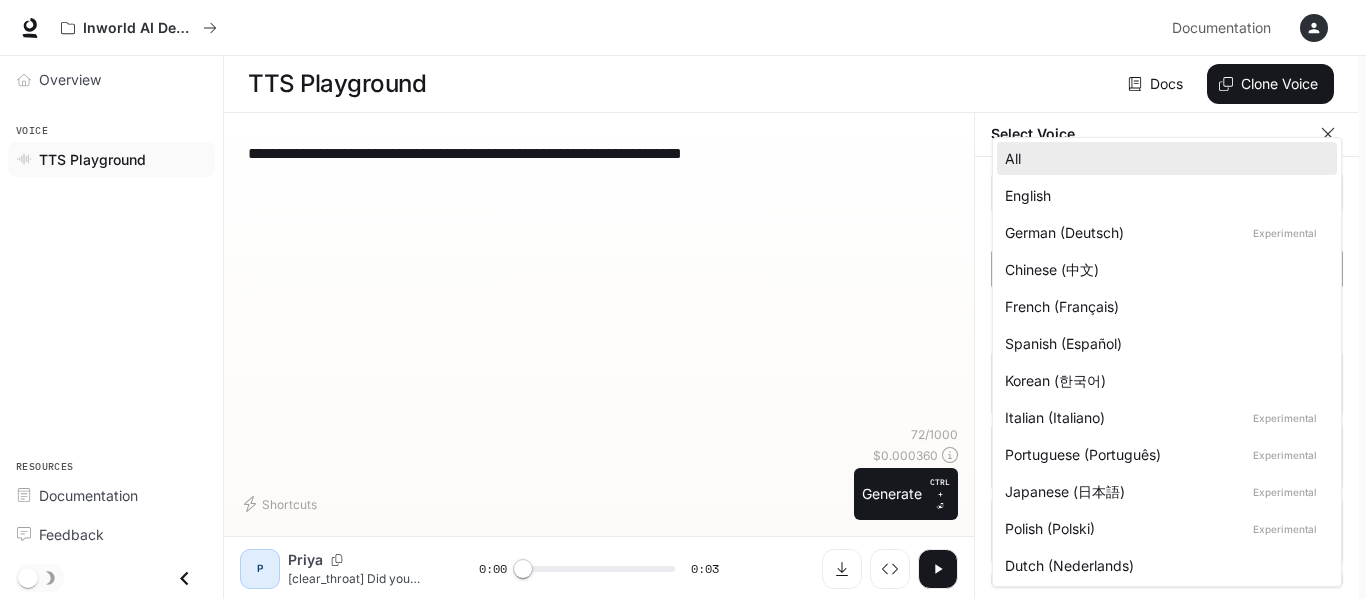 click on "**********" at bounding box center [683, 300] 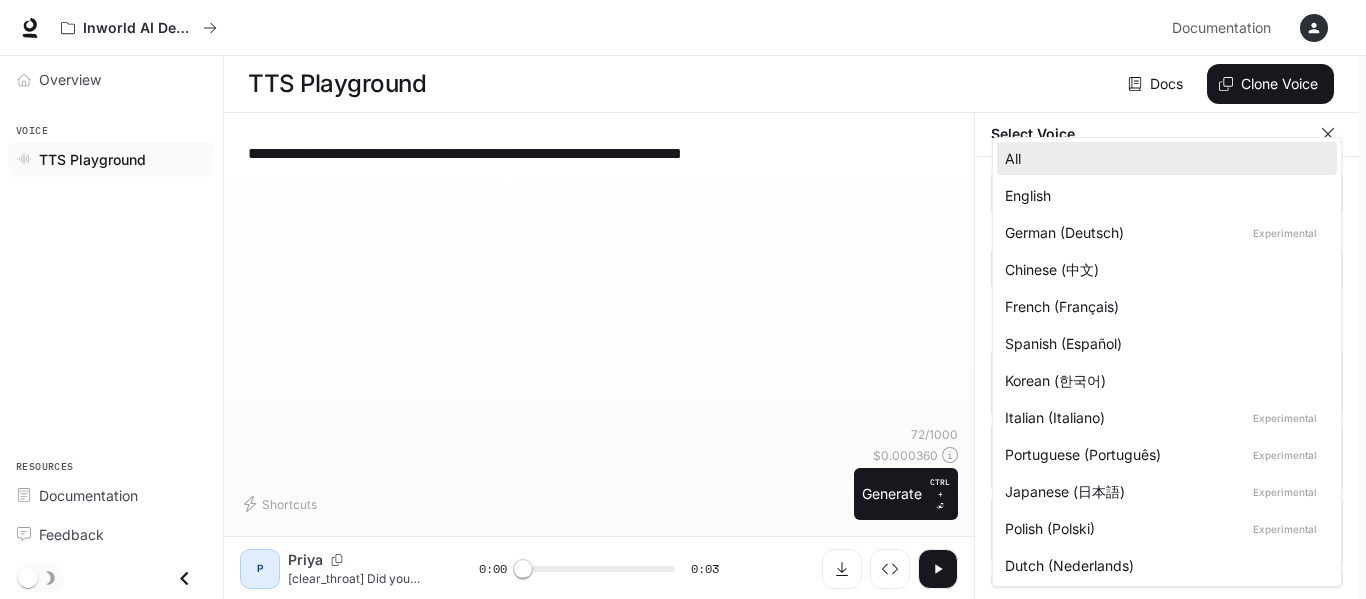 click on "English" at bounding box center (1163, 195) 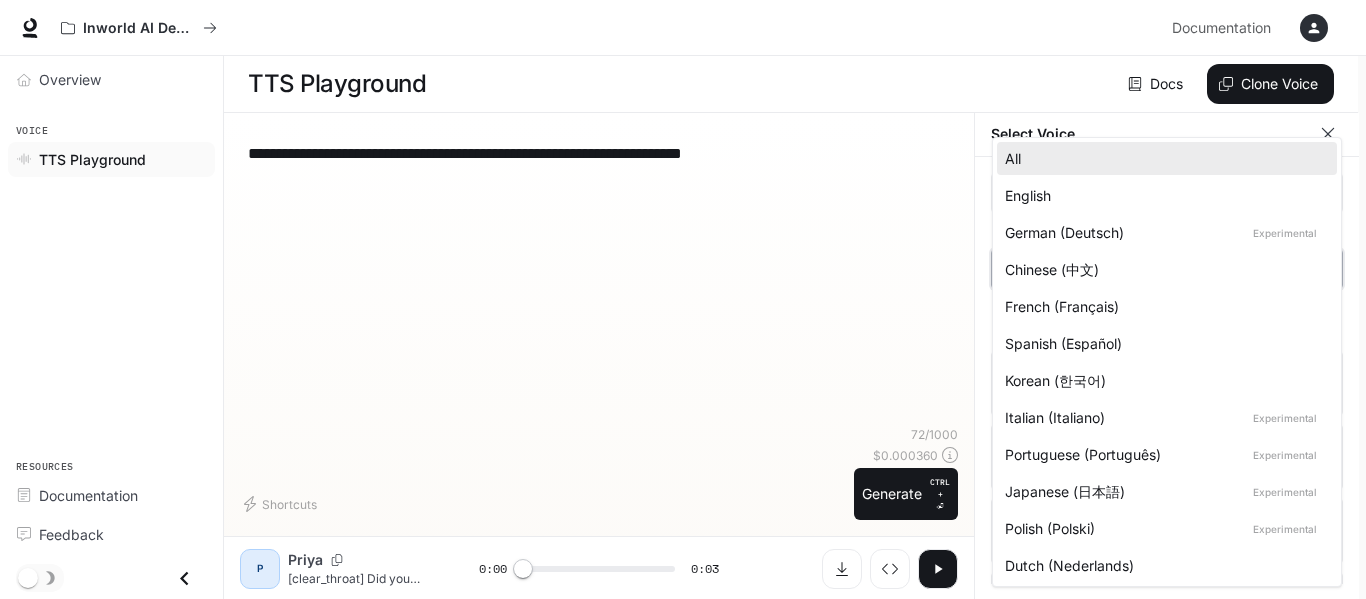 type on "*****" 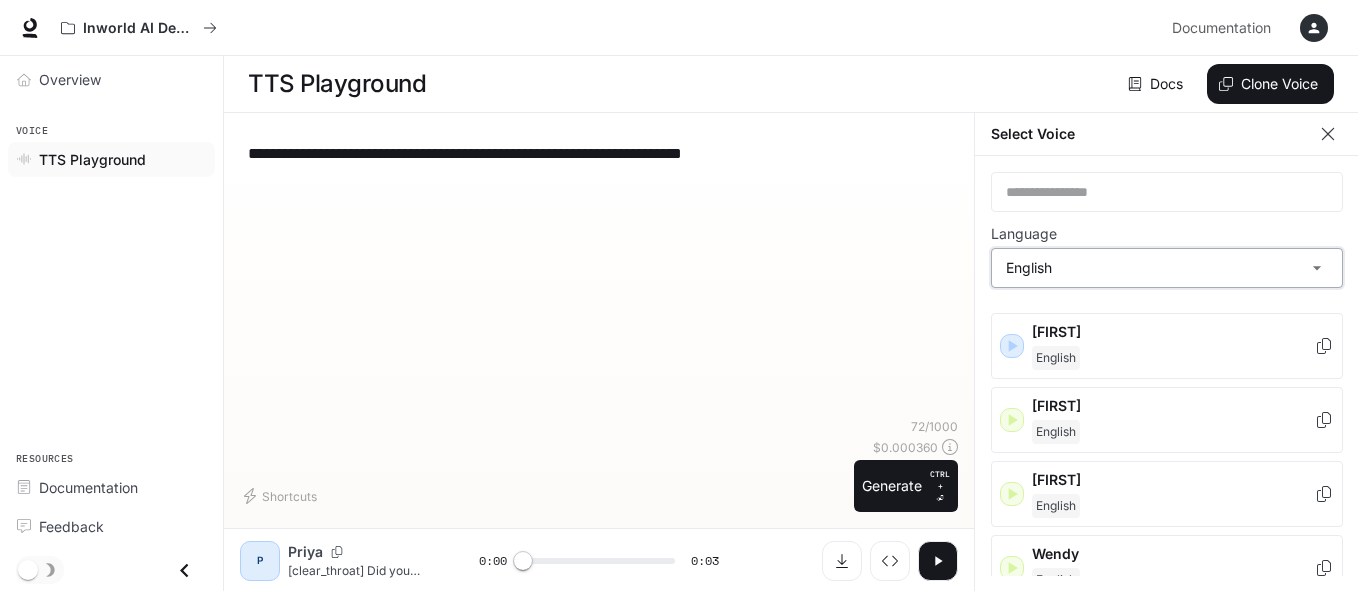 scroll, scrollTop: 1236, scrollLeft: 0, axis: vertical 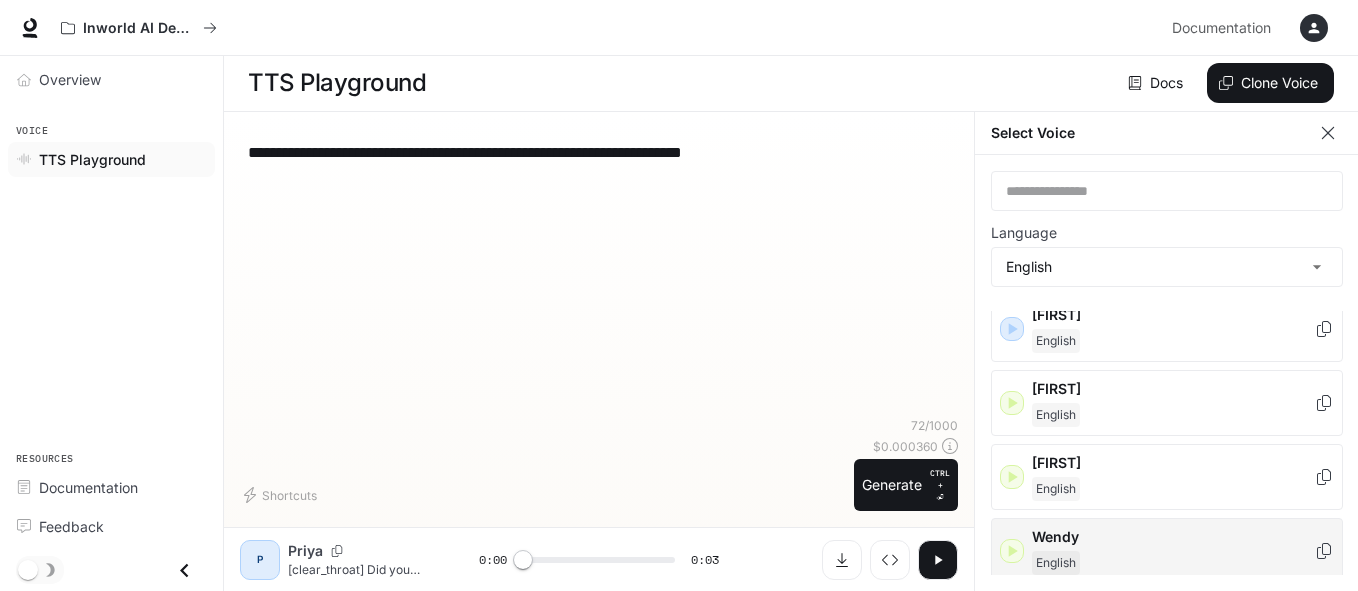 click on "[FIRST] English" at bounding box center [1173, 551] 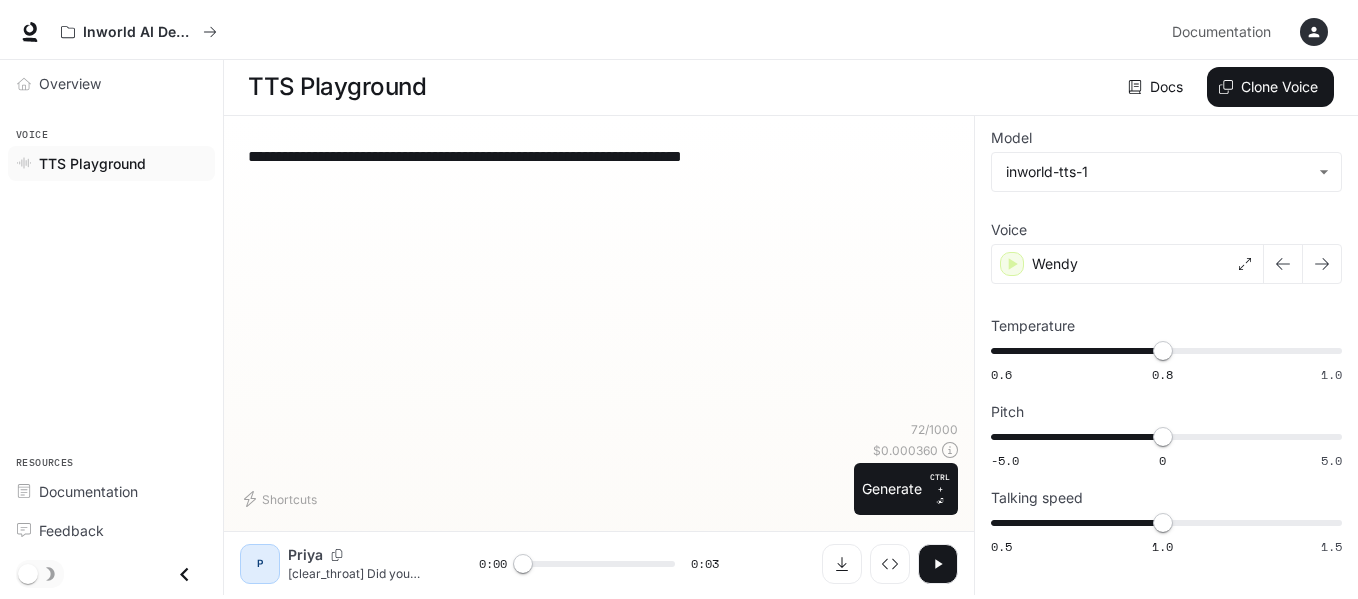 scroll, scrollTop: 1, scrollLeft: 0, axis: vertical 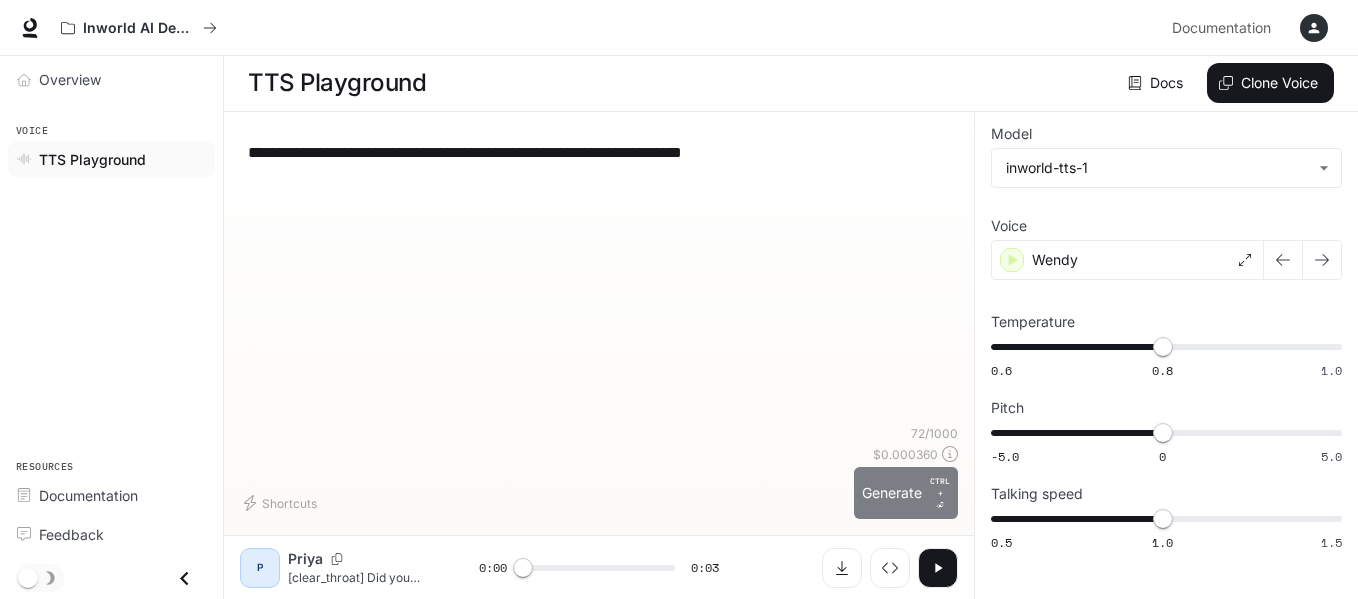 click on "Generate CTRL +  ⏎" at bounding box center [906, 493] 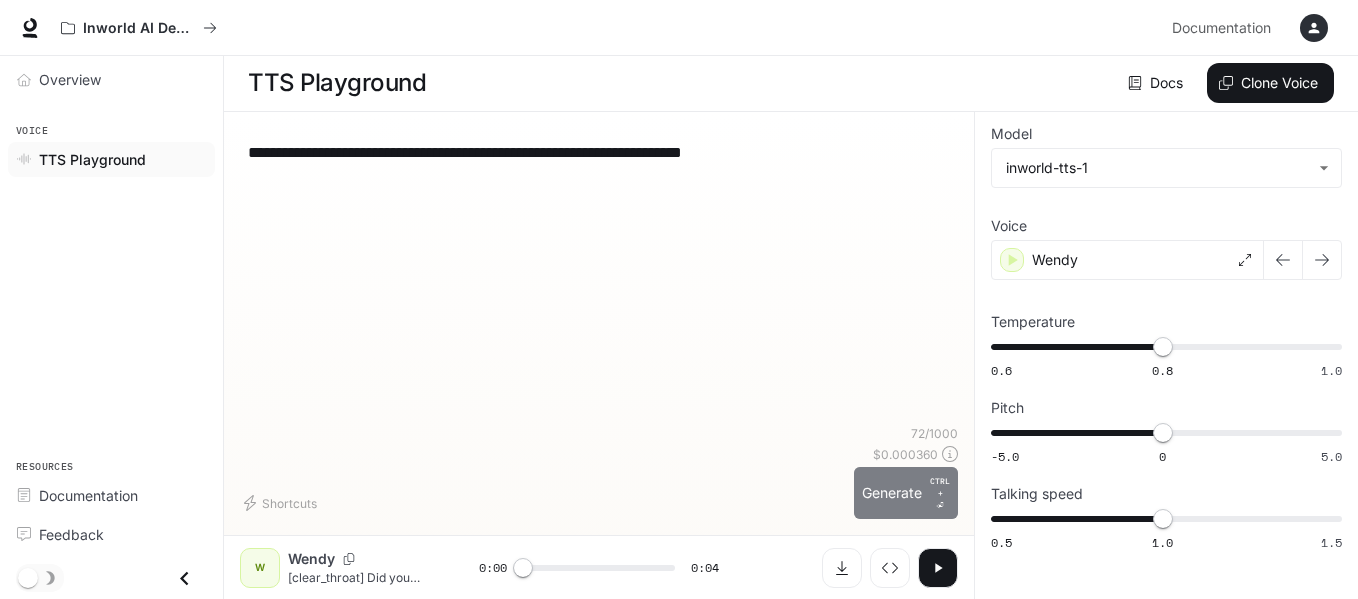 click on "Generate CTRL +  ⏎" at bounding box center [906, 493] 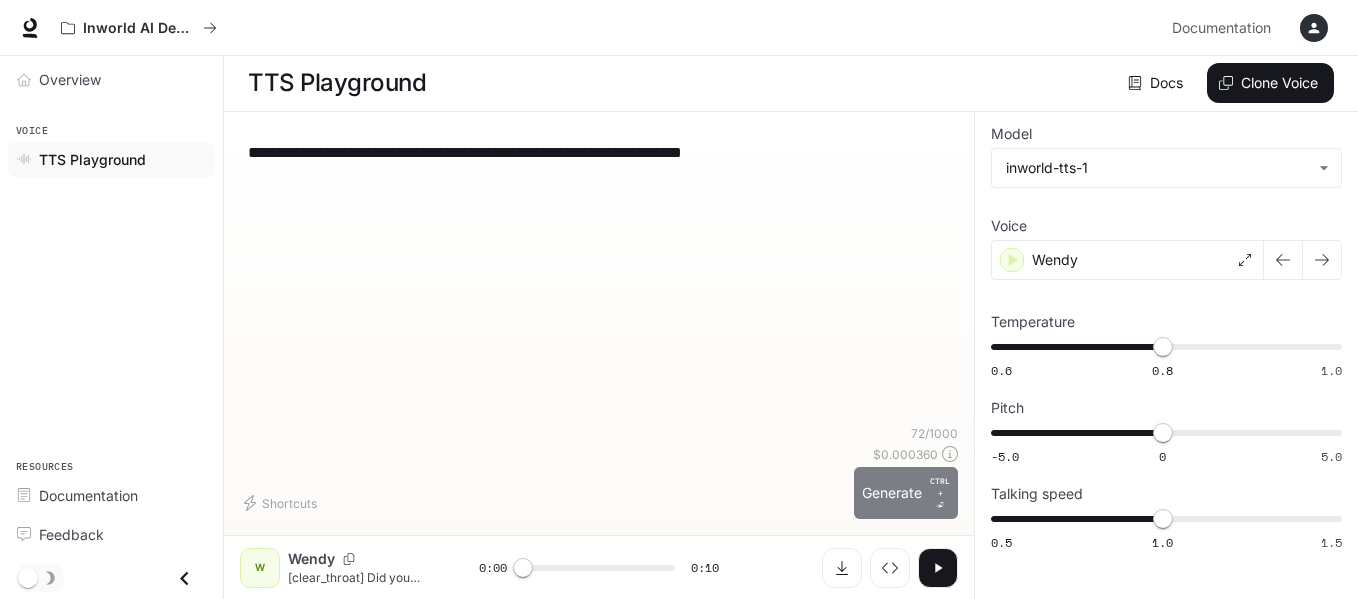 click on "Generate CTRL +  ⏎" at bounding box center [906, 493] 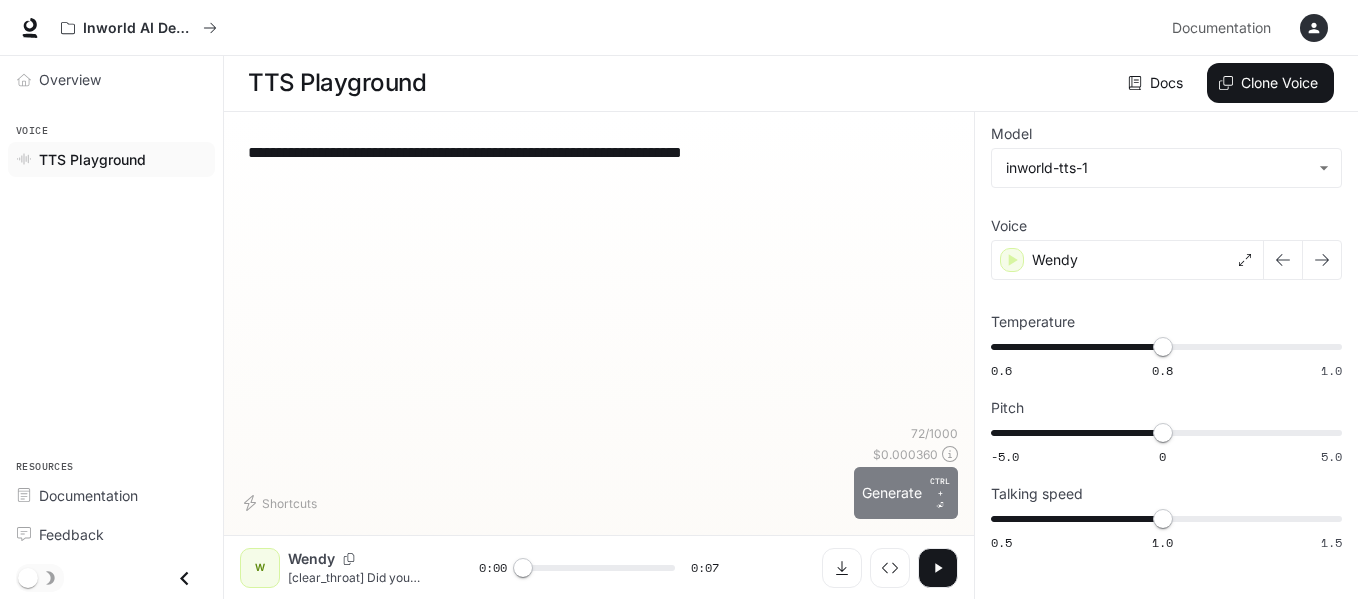 click on "Generate CTRL +  ⏎" at bounding box center (906, 493) 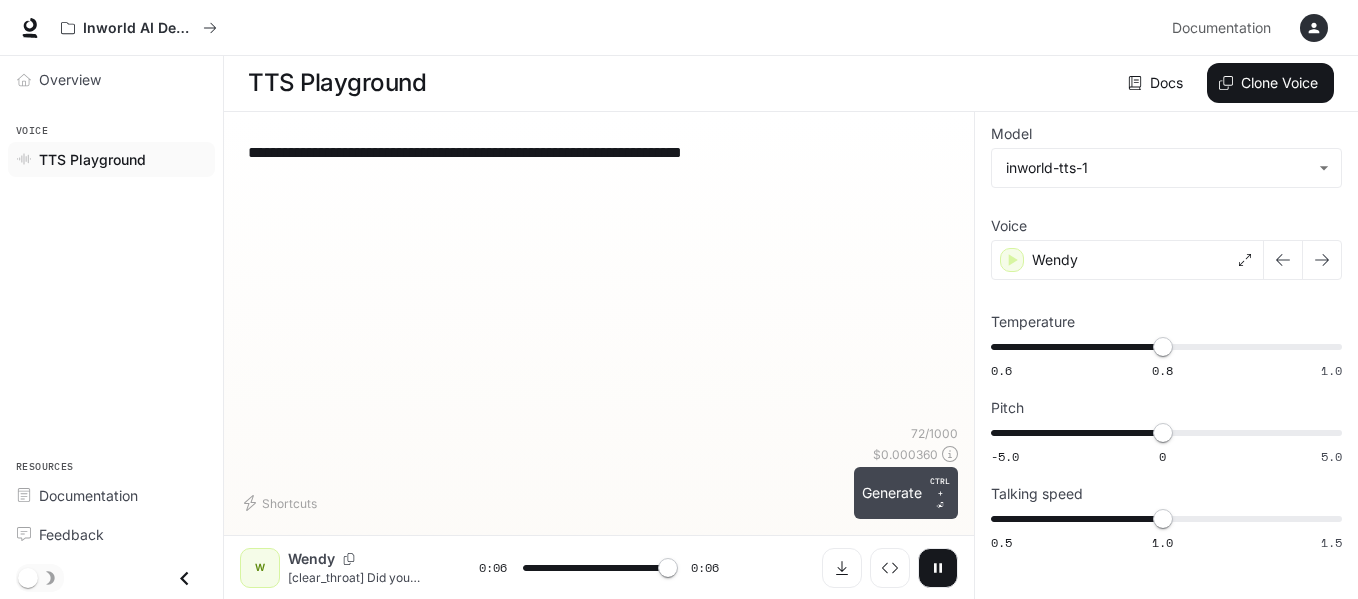type on "*" 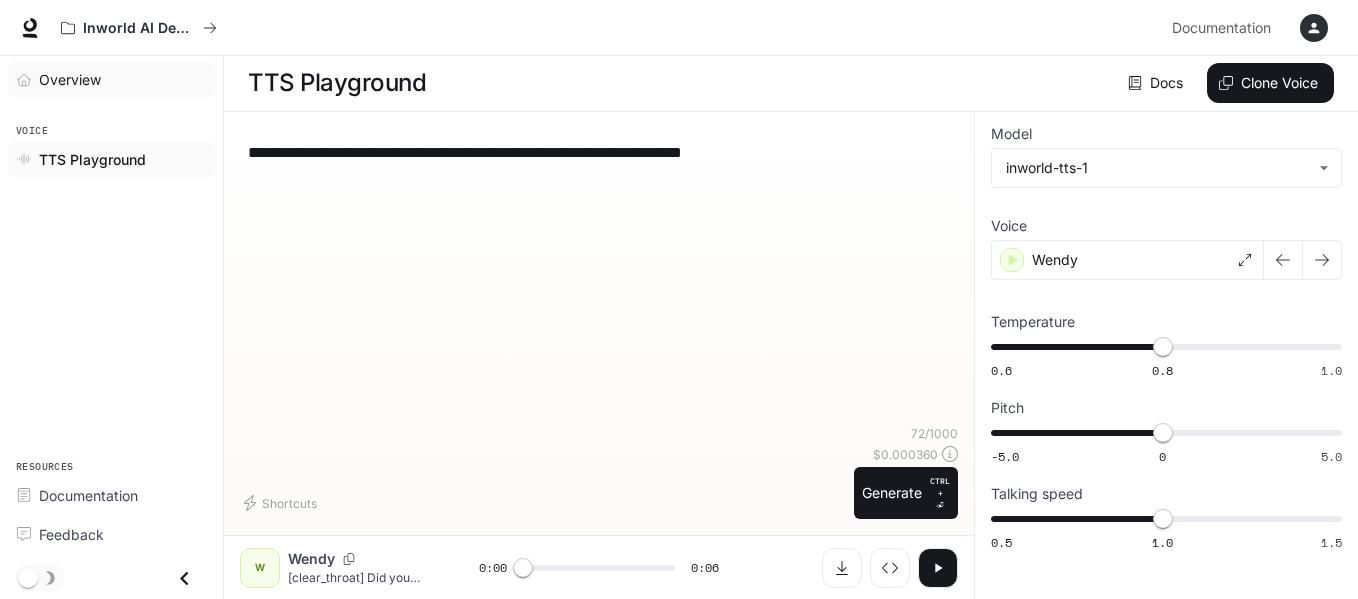 click on "Overview" at bounding box center (70, 79) 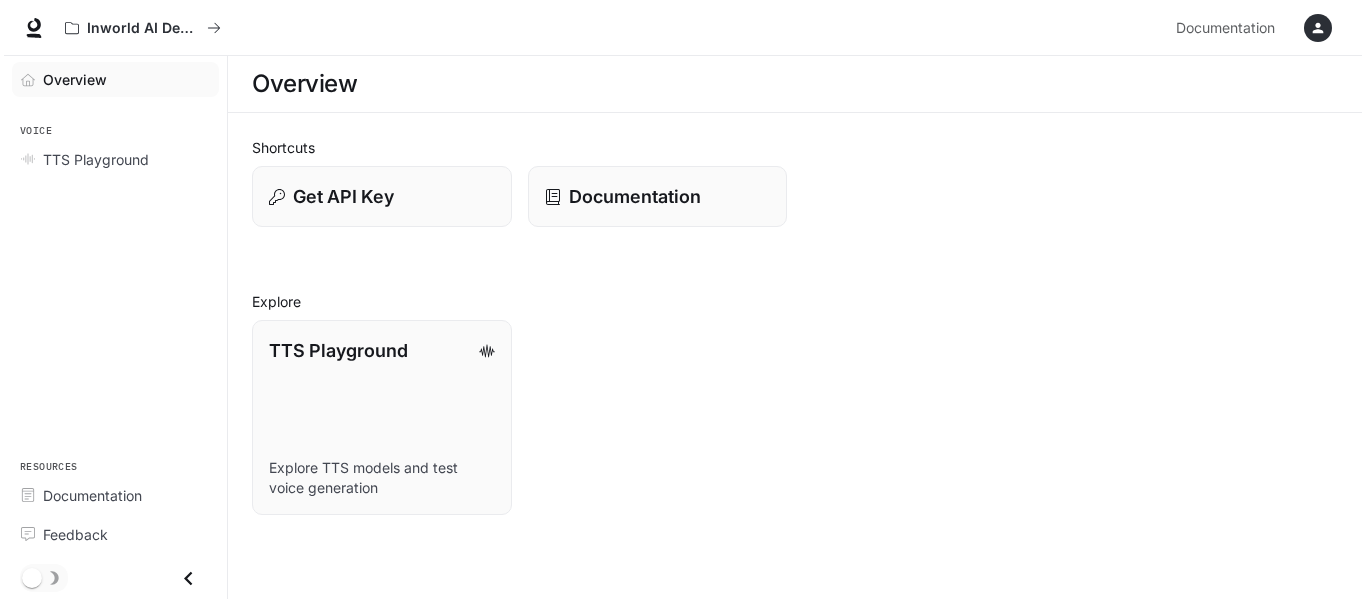 scroll, scrollTop: 0, scrollLeft: 0, axis: both 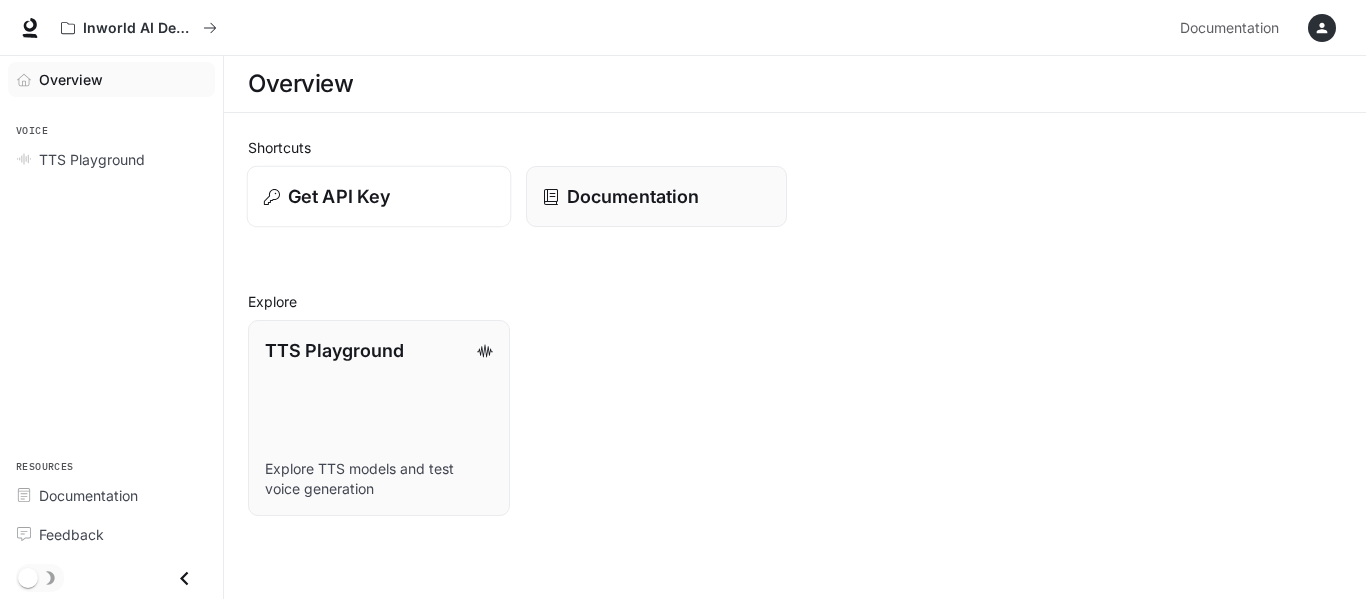 click on "Get API Key" at bounding box center (339, 196) 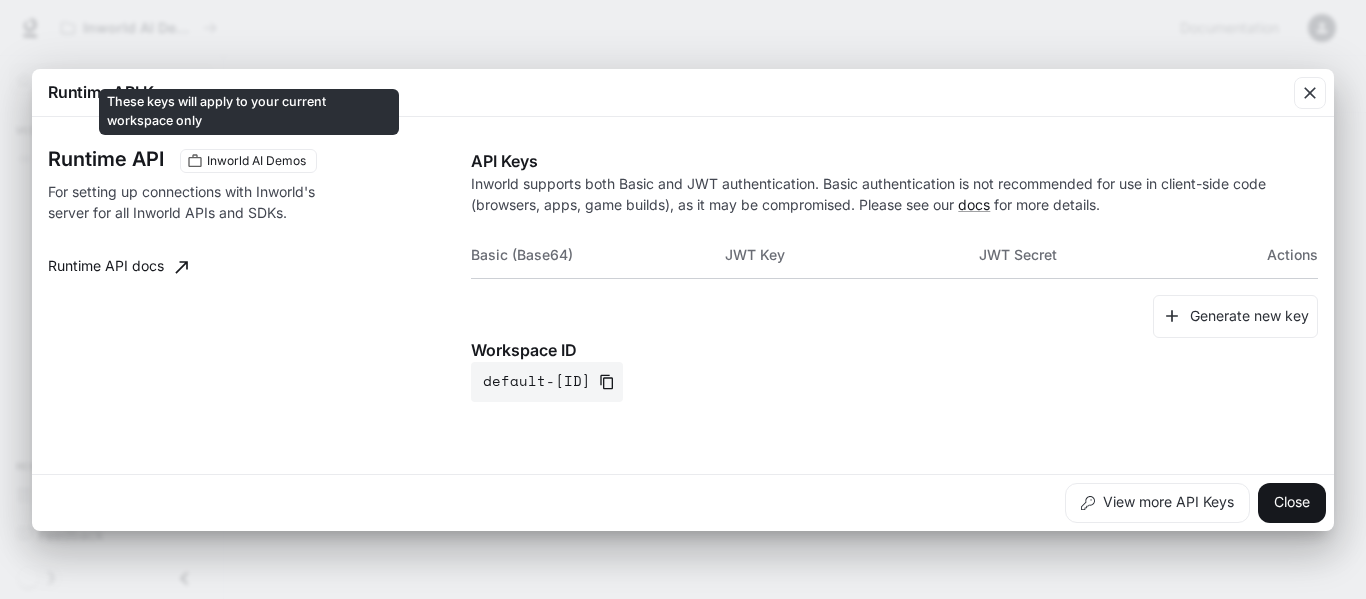 click on "Inworld AI Demos" at bounding box center (256, 161) 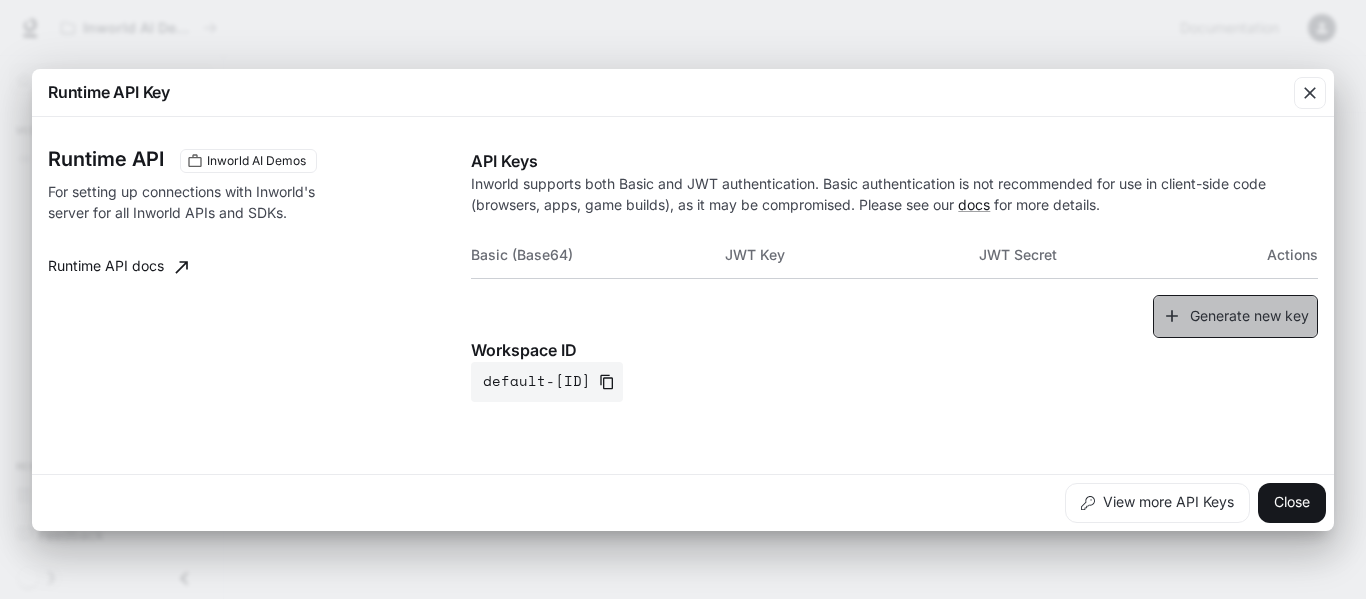 click on "Generate new key" at bounding box center (1235, 316) 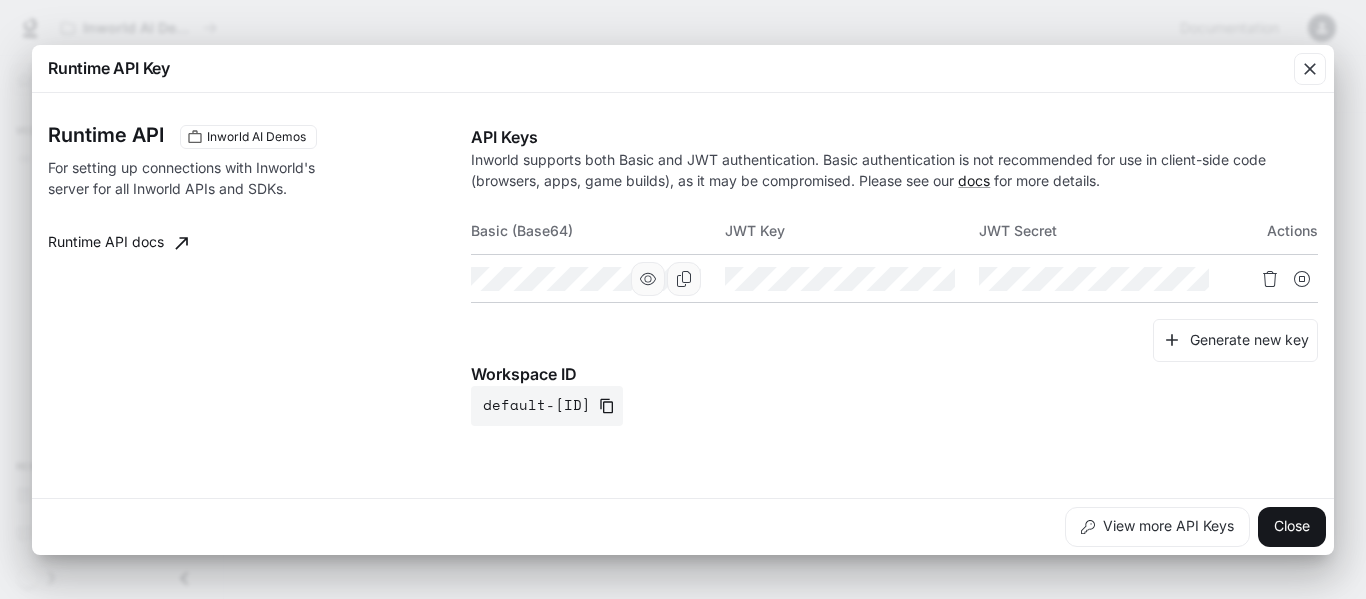 click at bounding box center [648, 279] 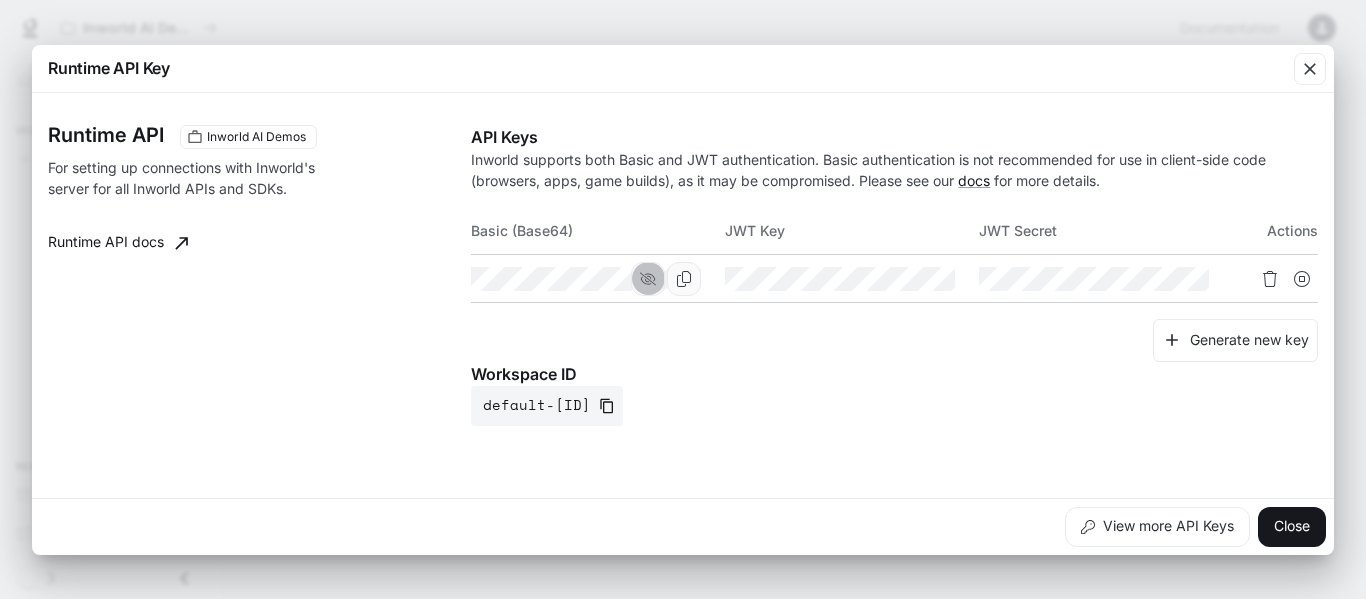 click 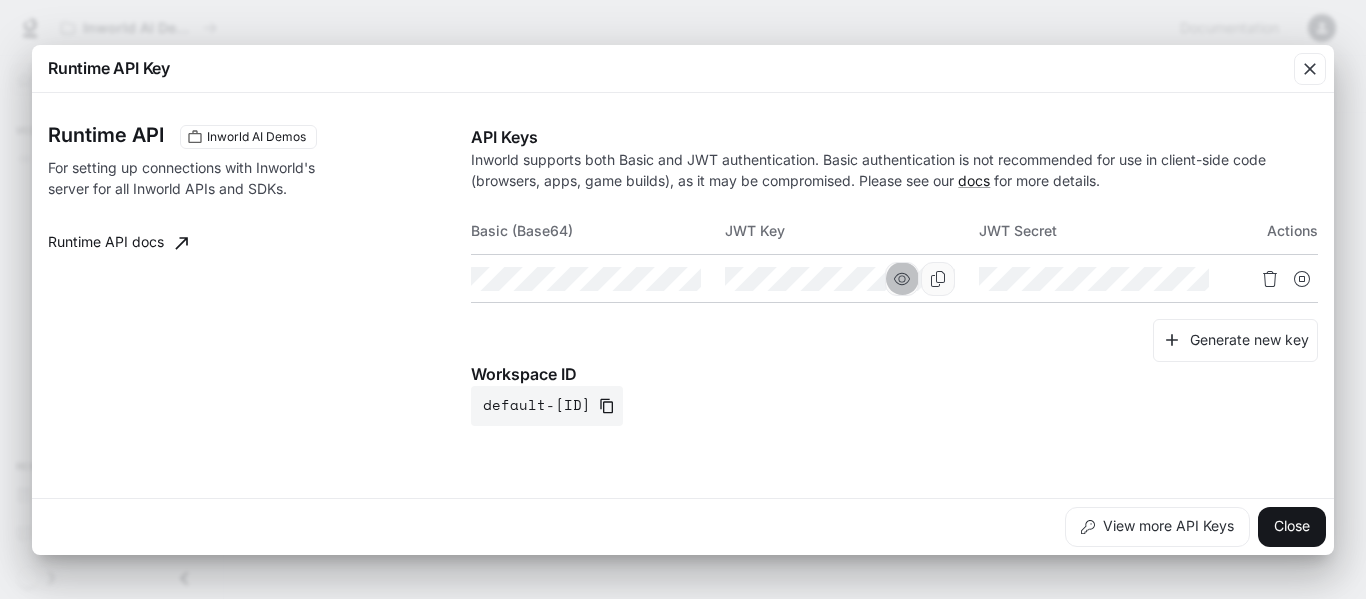 click 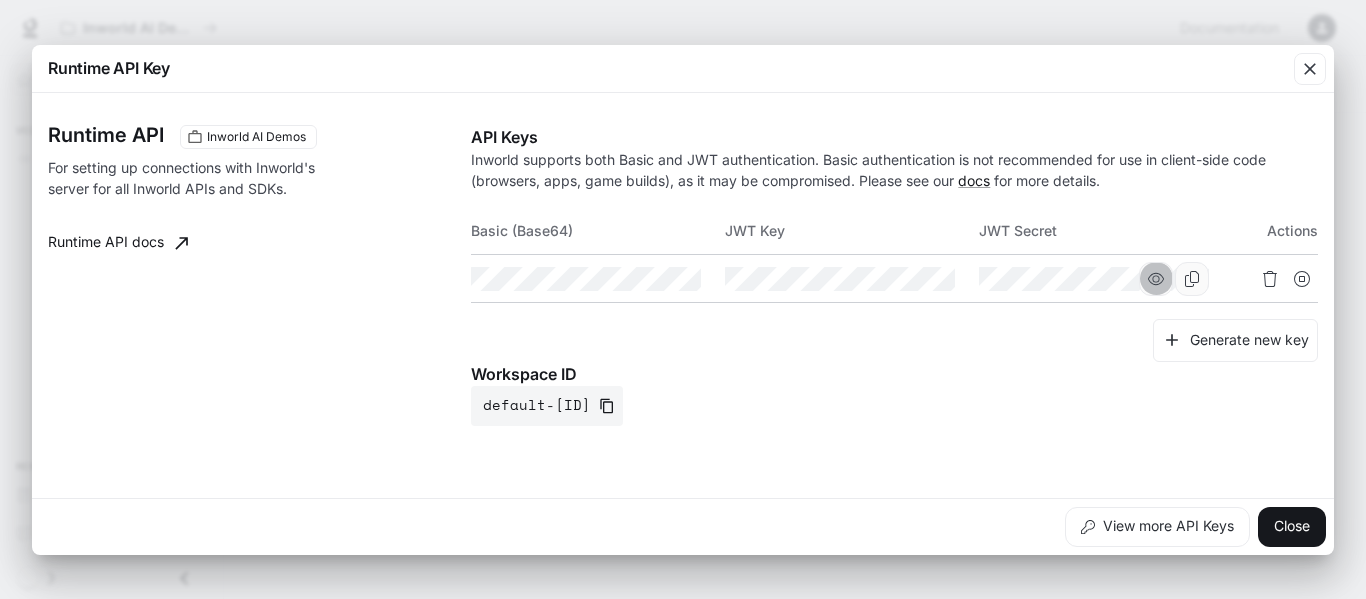 click 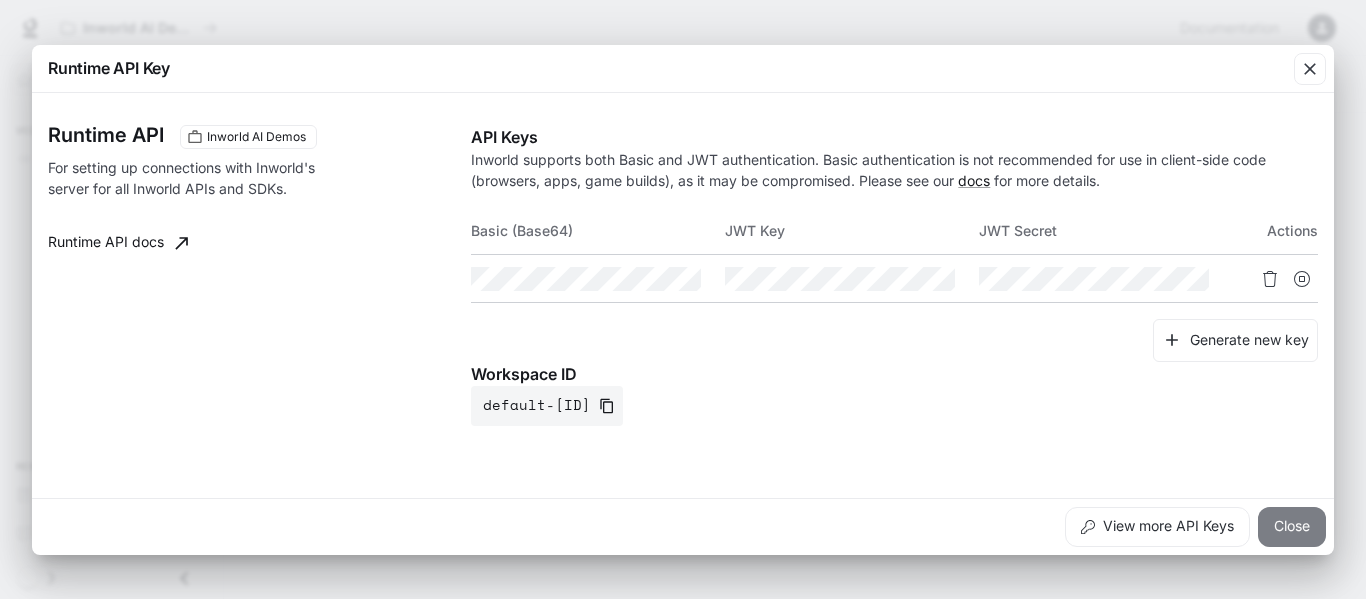 click on "Close" at bounding box center [1292, 527] 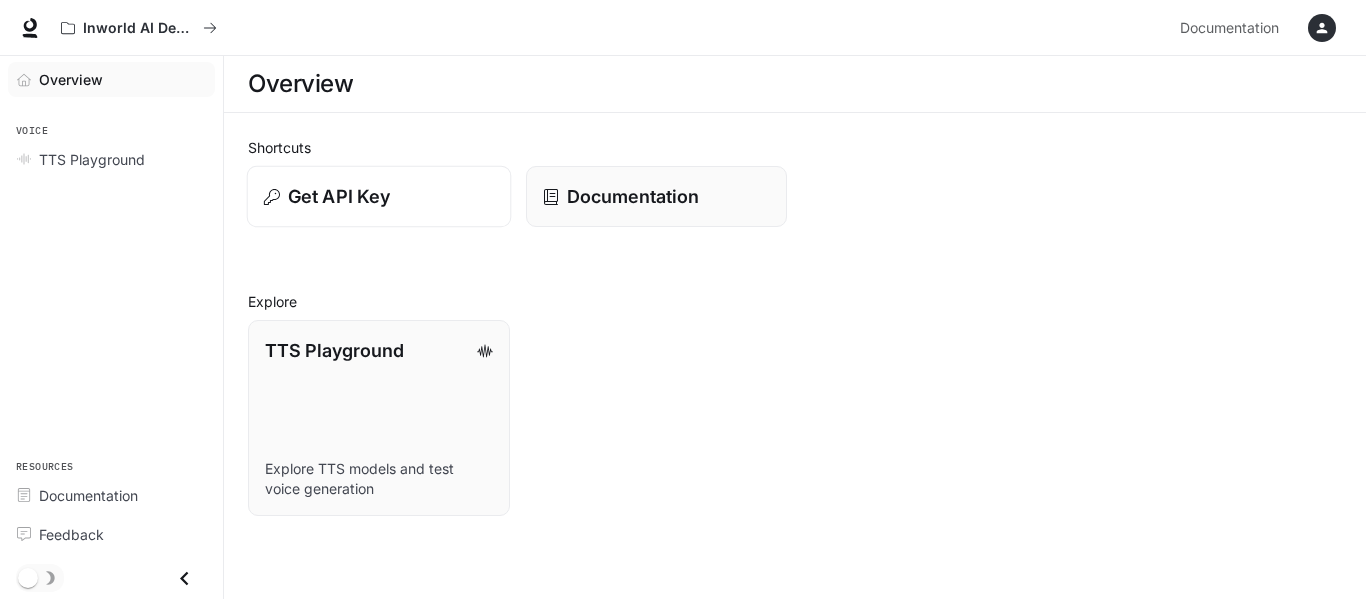 click on "Get API Key" at bounding box center (379, 197) 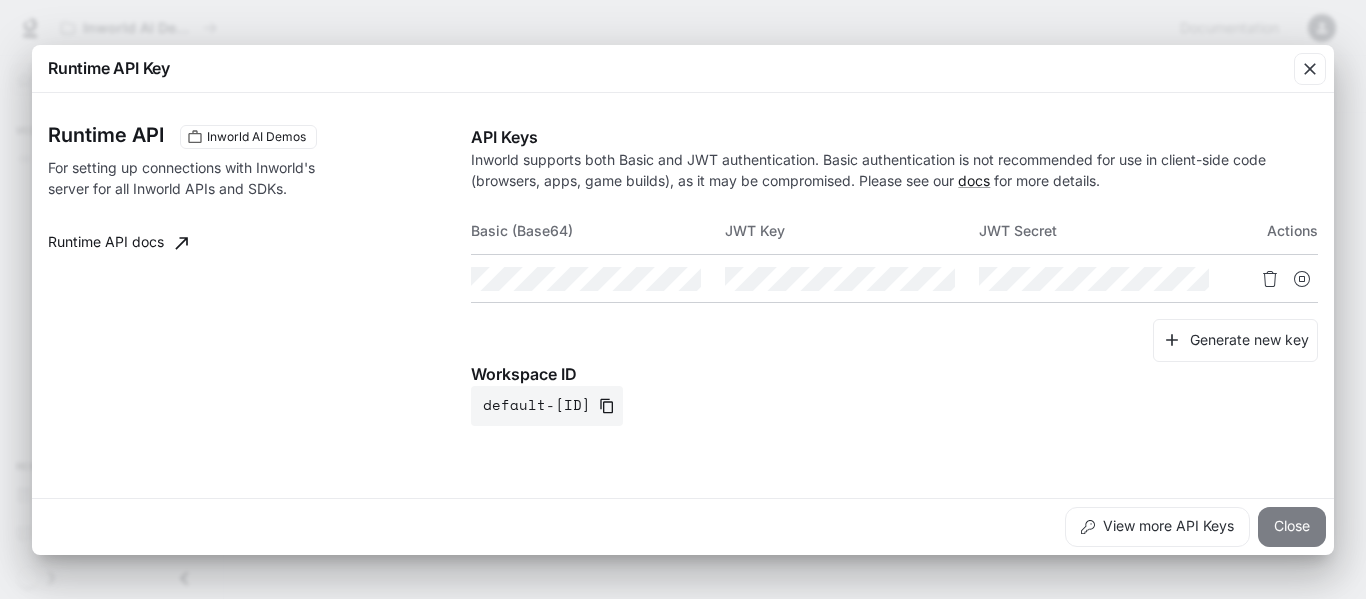 click on "Close" at bounding box center [1292, 527] 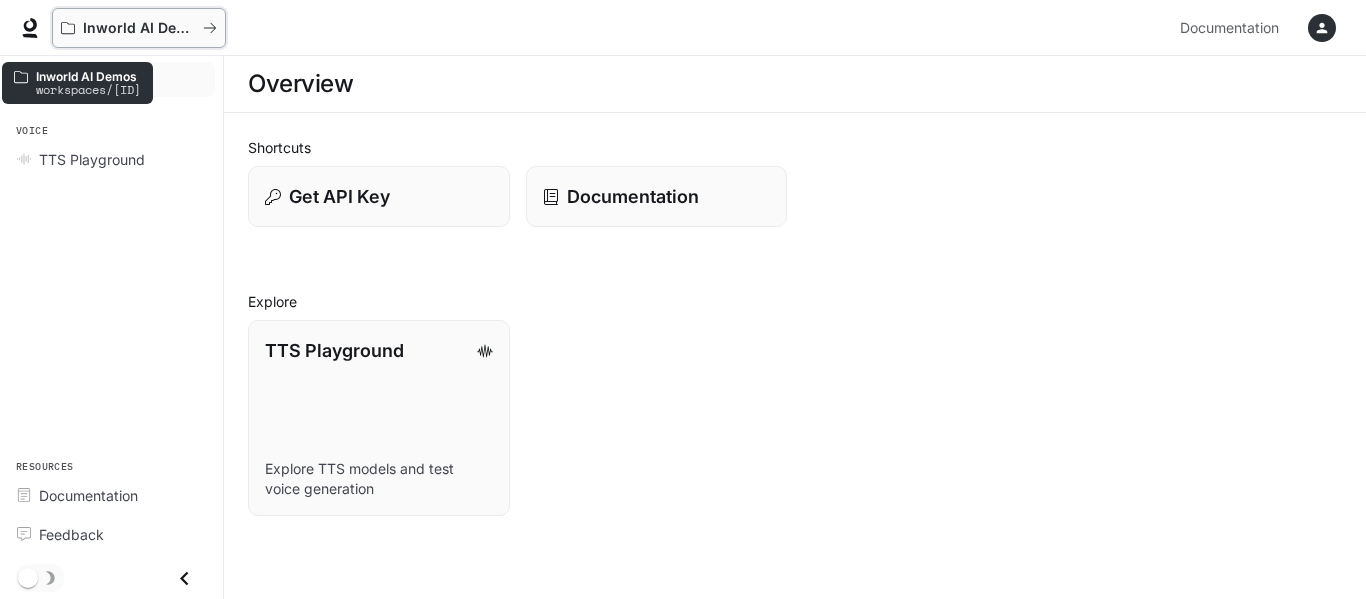 click 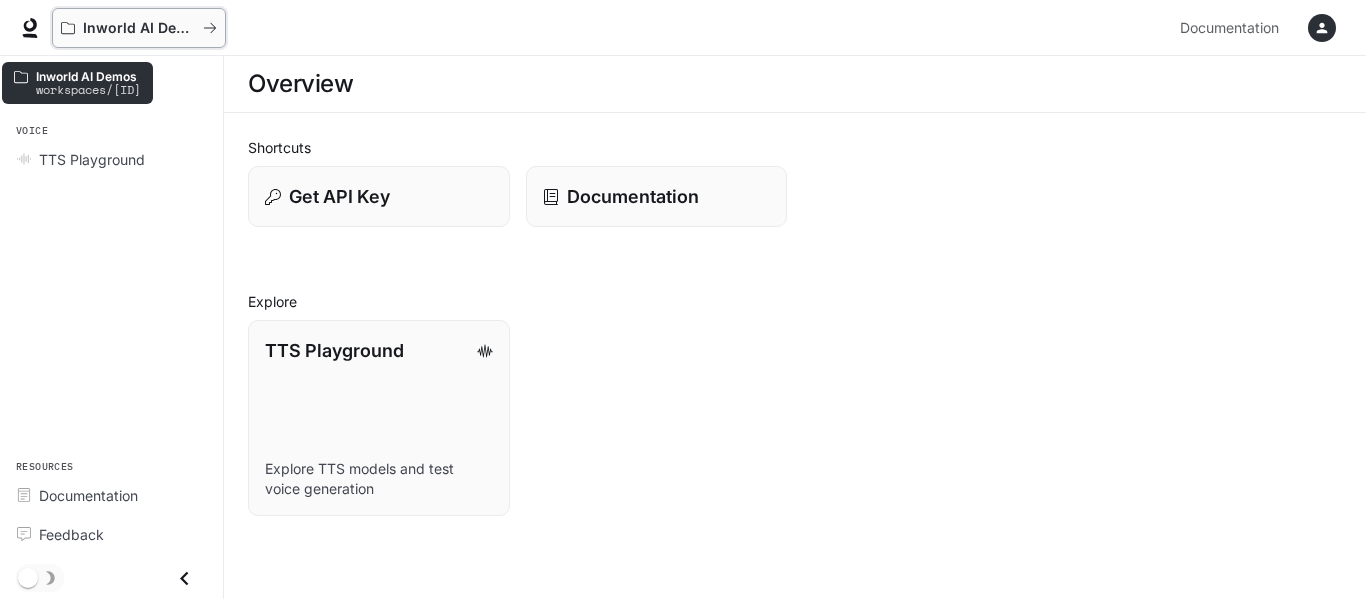 click 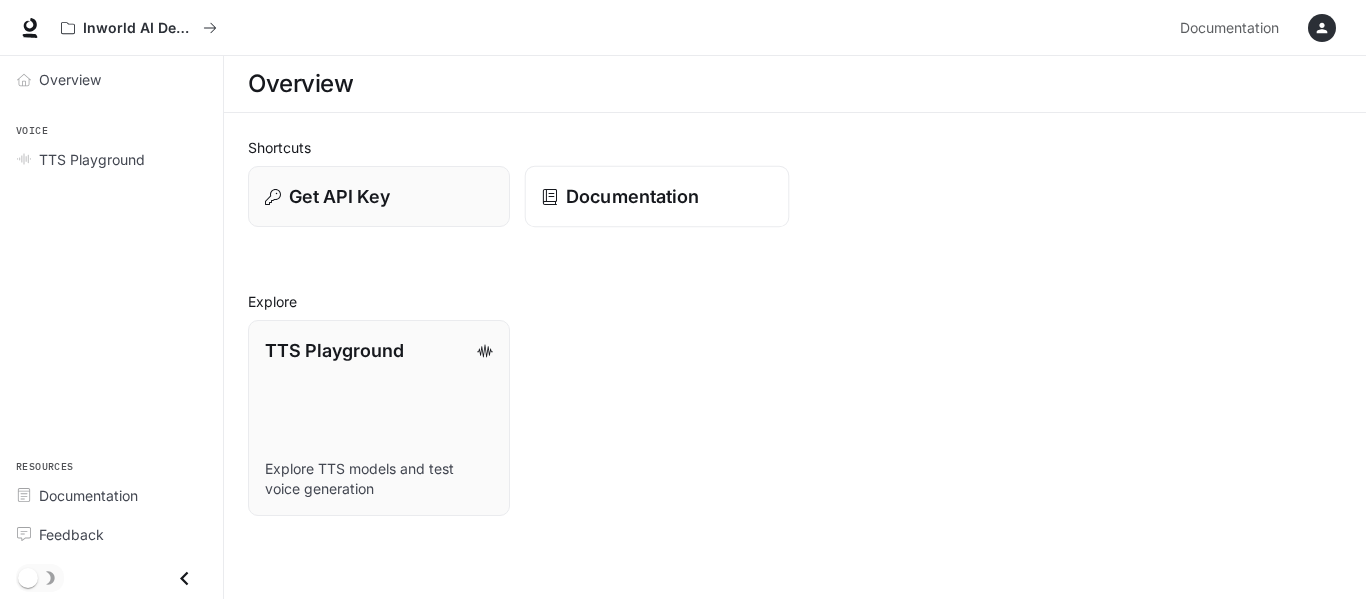 click on "Documentation" at bounding box center [632, 196] 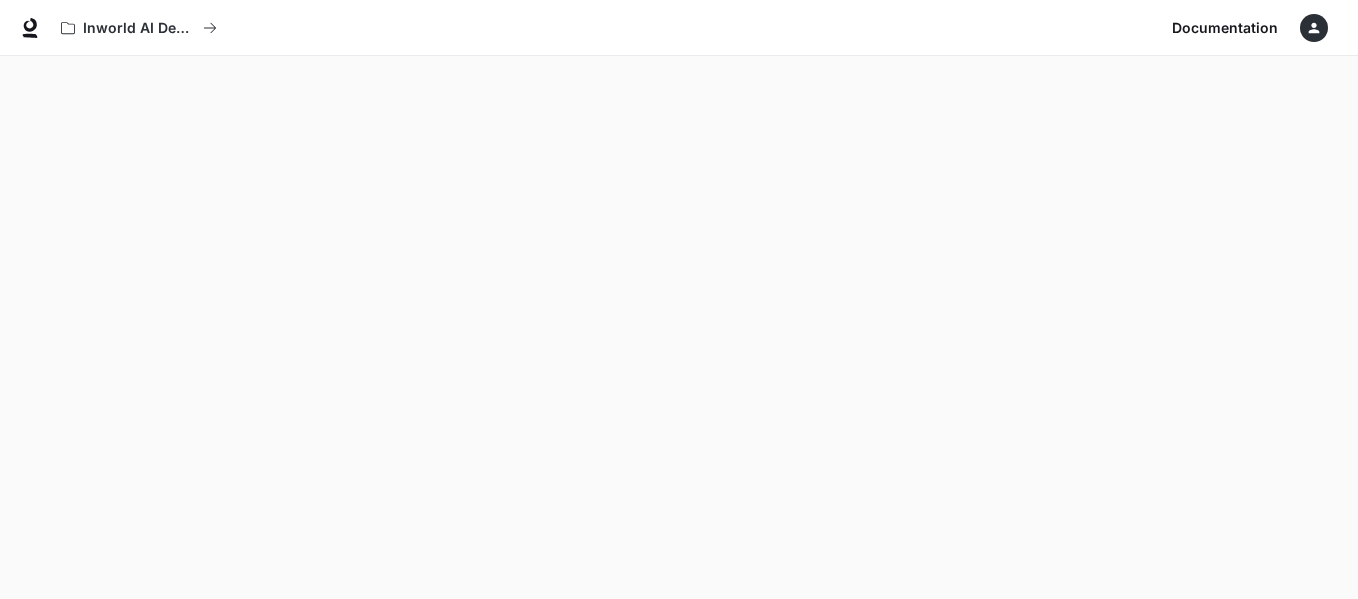 click 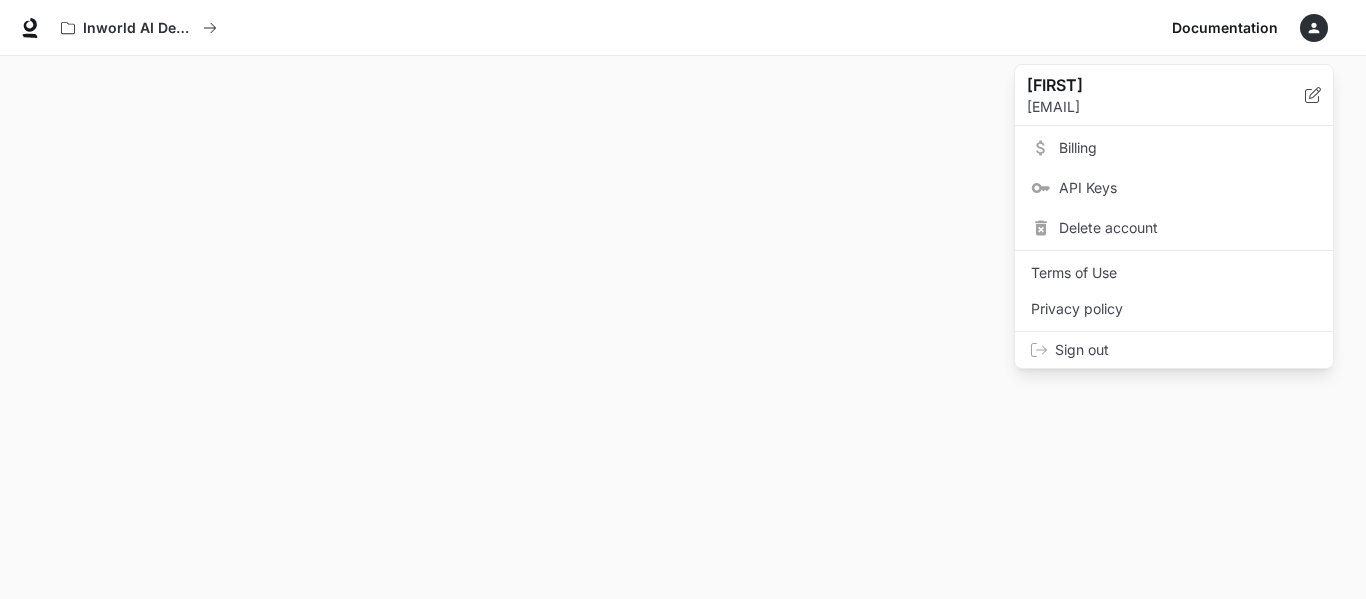 click on "Billing" at bounding box center [1188, 148] 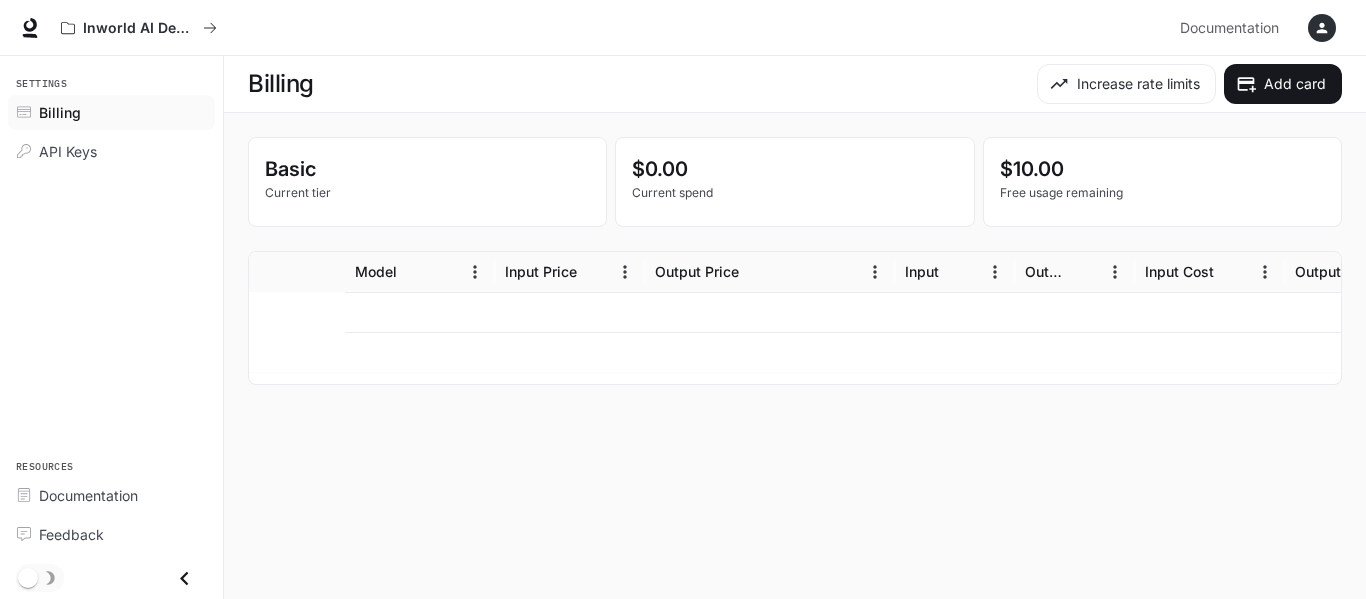 scroll, scrollTop: 0, scrollLeft: 244, axis: horizontal 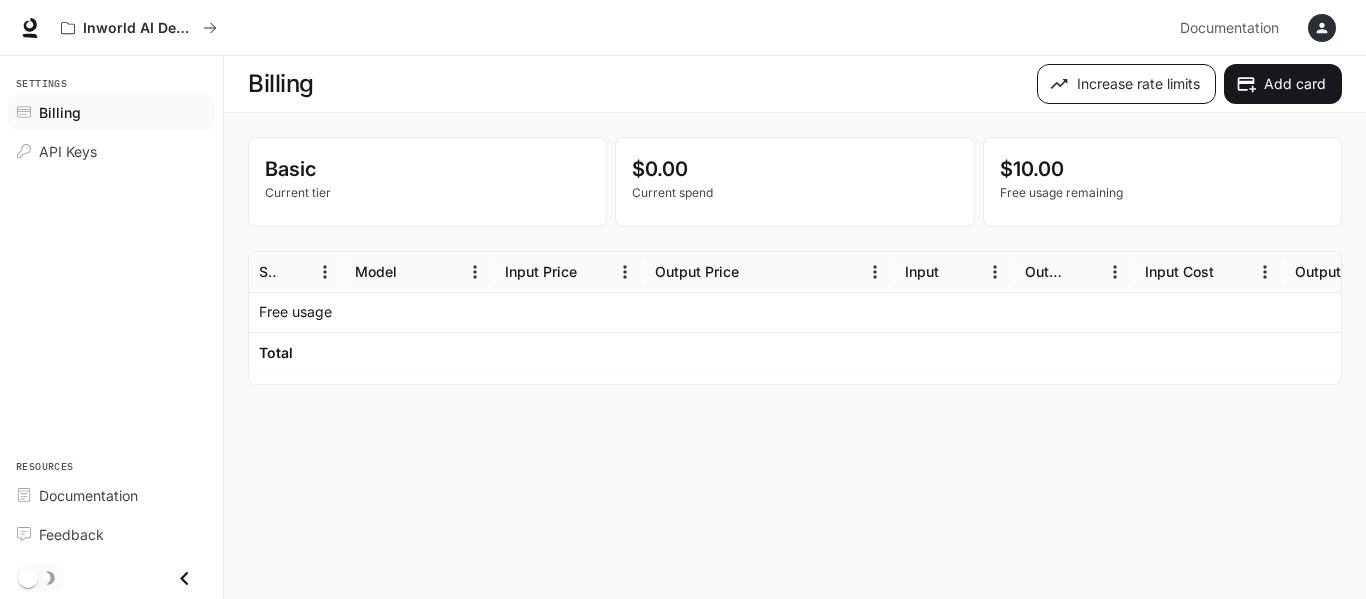 click on "Increase rate limits" at bounding box center [1126, 84] 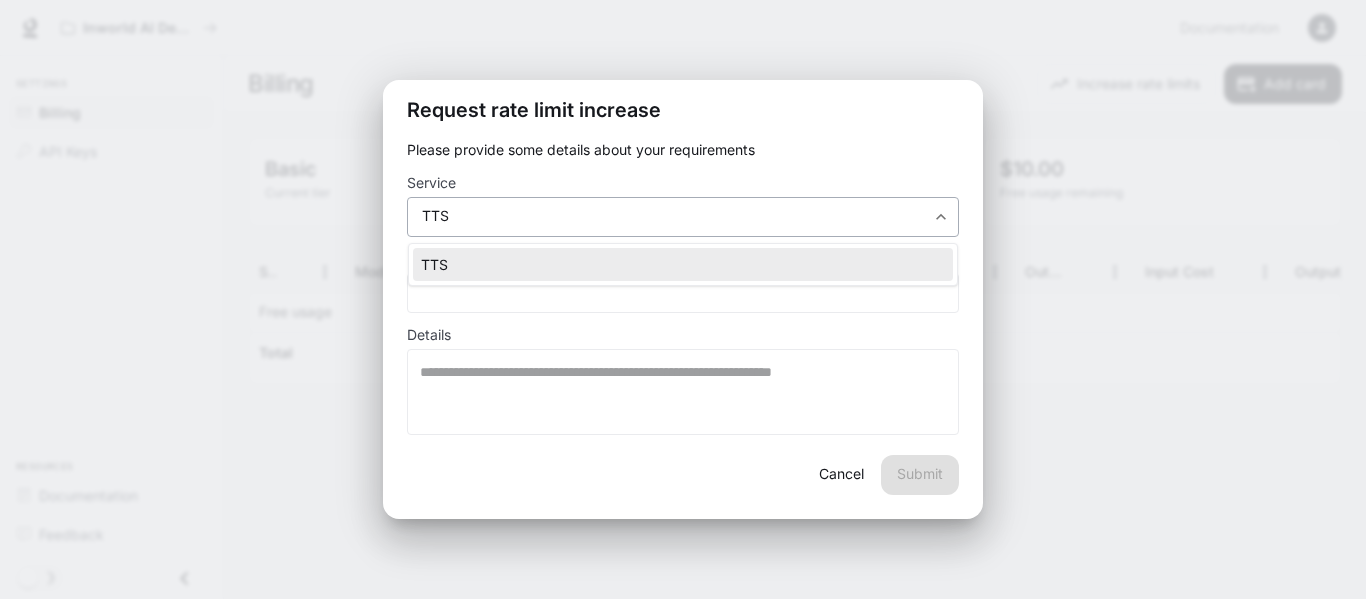 click on "Skip to main content Inworld AI Demos Documentation Documentation Portal Settings Billing API Keys Resources Documentation Feedback Billing Increase rate limits Add card Basic Current tier $0.00 Current spend $10.00 Free usage remaining Service Model Input Price Output Price Input Output Input Cost Output Cost Total Cost Free usage -$10.00 Total $0.00 Rows per page: 100 *** 1–2 of 2
Request rate limit increase Please provide some details about your requirements Service TTS *** ​ Requests per second * ​ Details * ​ Cancel Submit TTS" at bounding box center (683, 299) 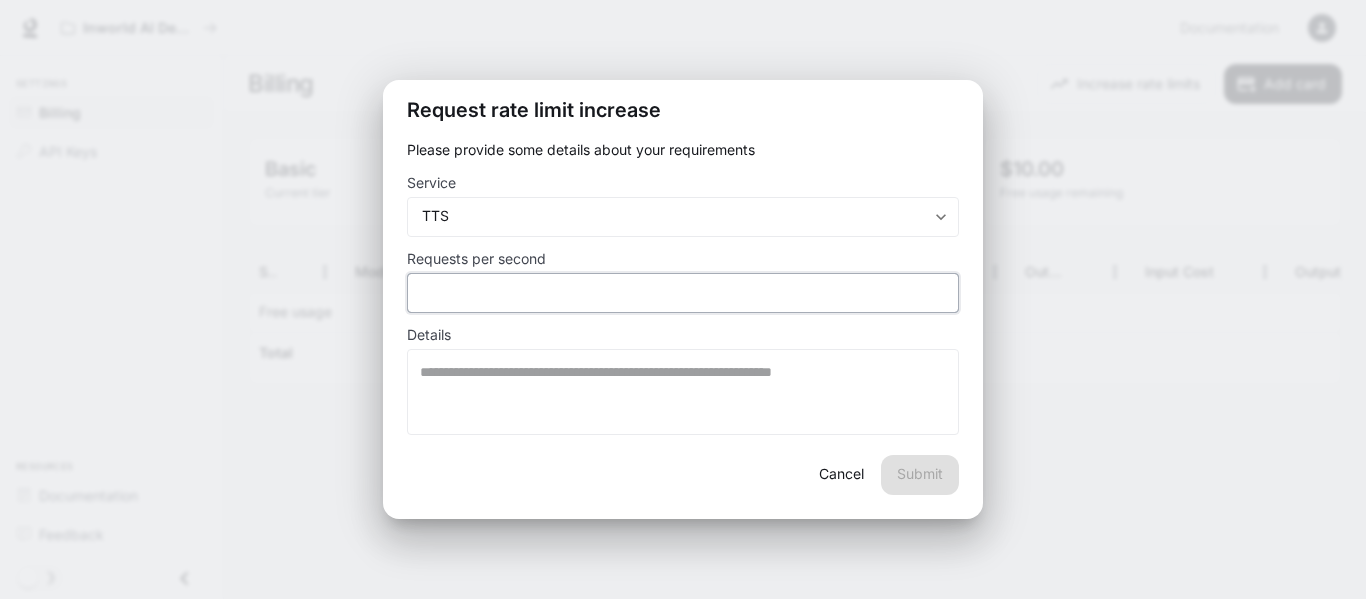 click on "*" at bounding box center (683, 292) 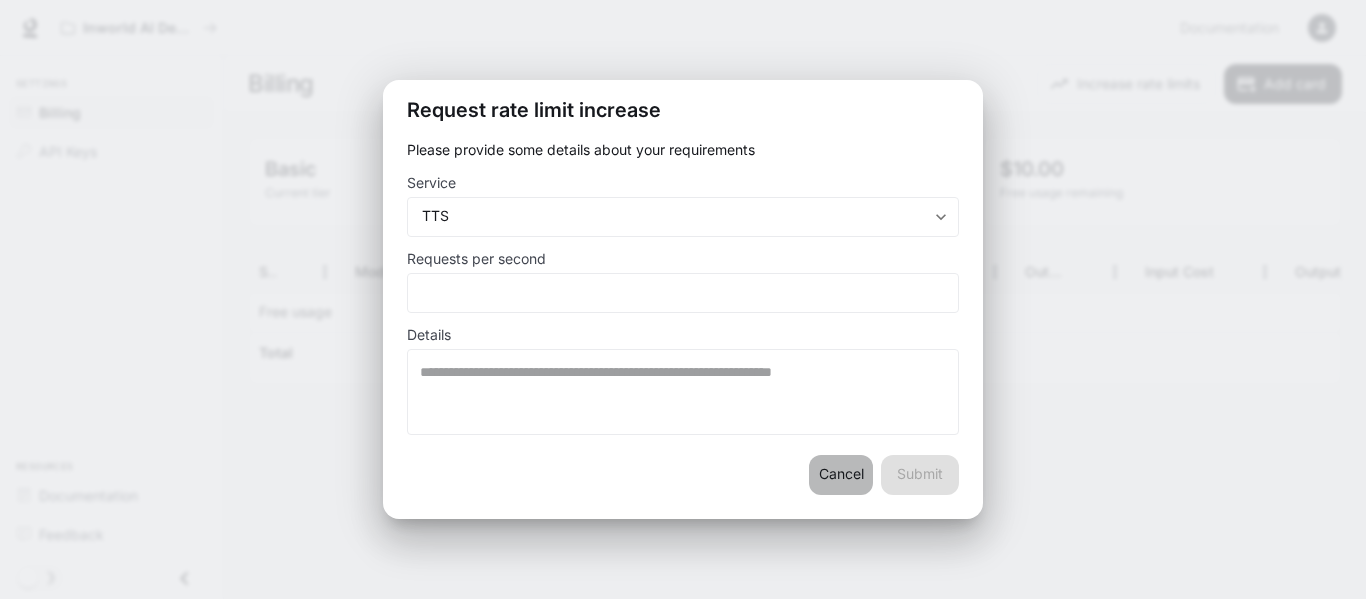 click on "Cancel" at bounding box center (841, 475) 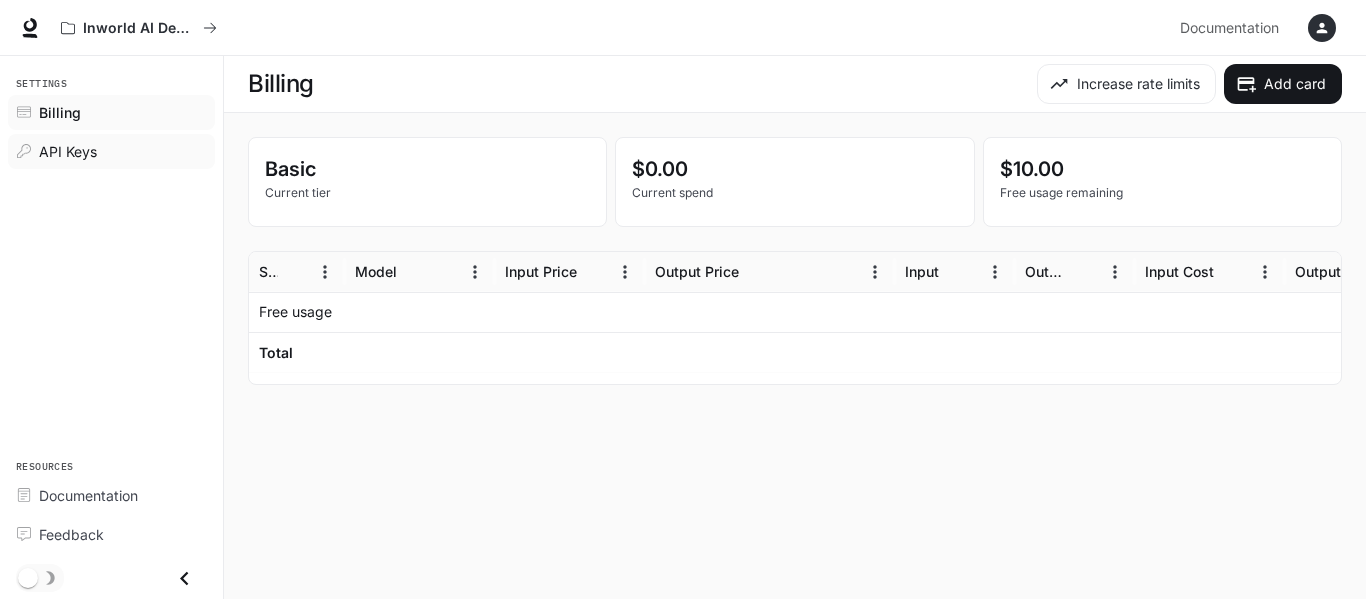 click on "API Keys" at bounding box center [68, 151] 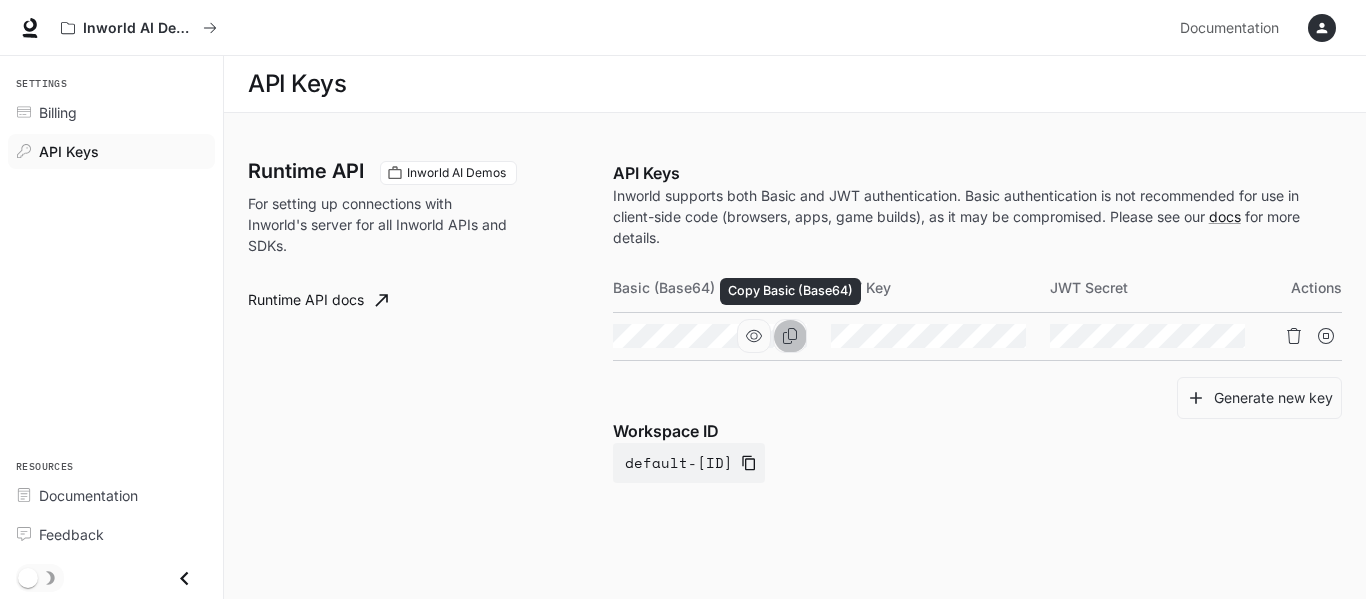click 